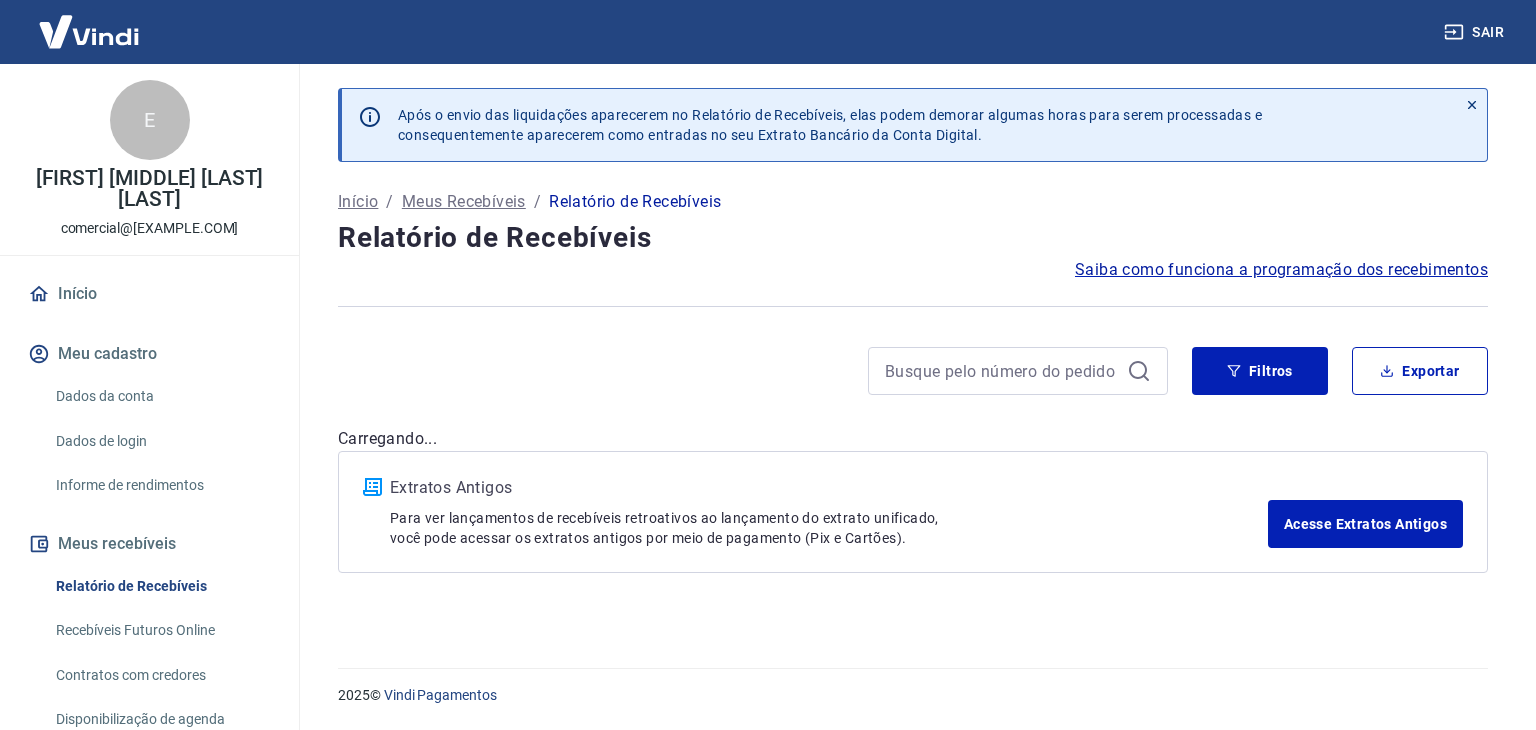 scroll, scrollTop: 0, scrollLeft: 0, axis: both 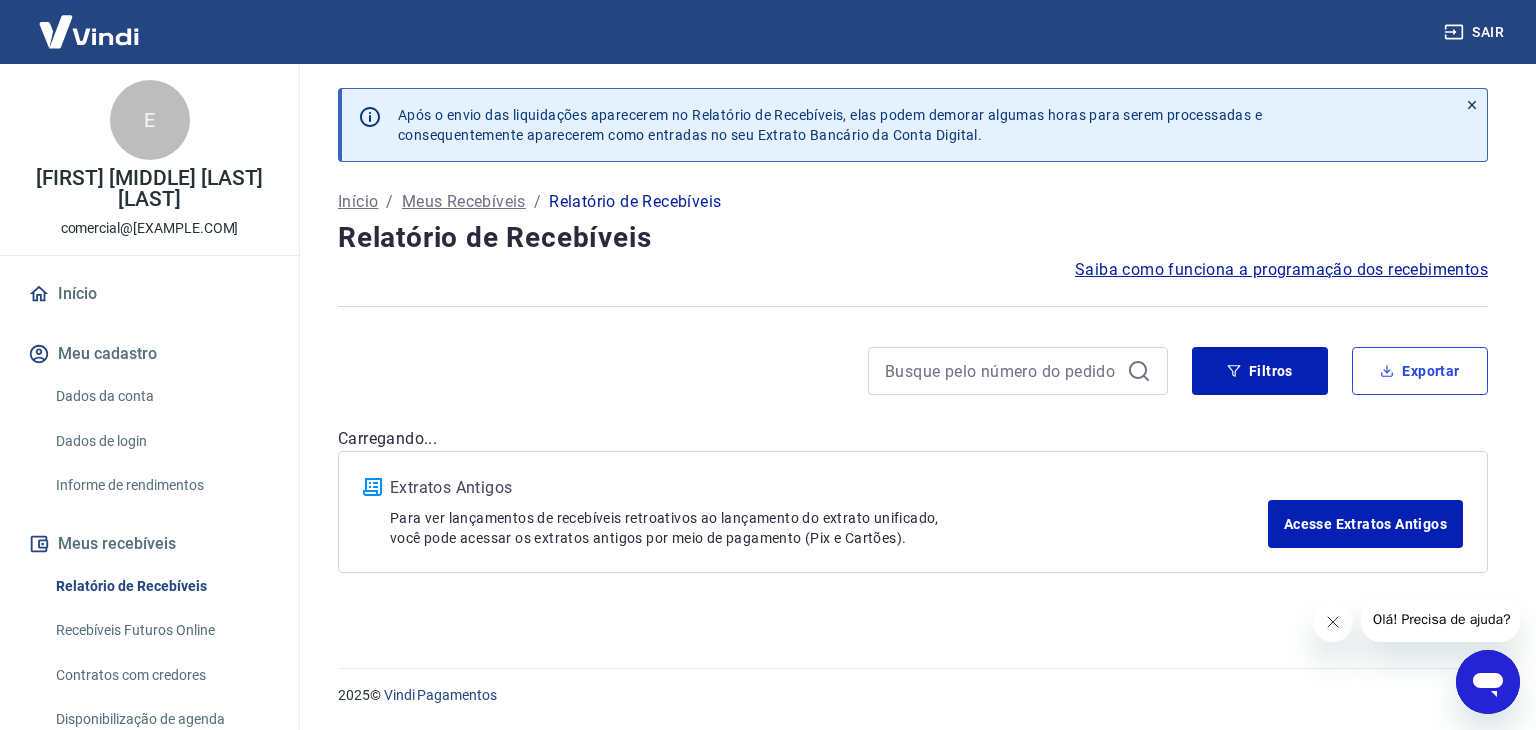 click on "Exportar" at bounding box center [1420, 371] 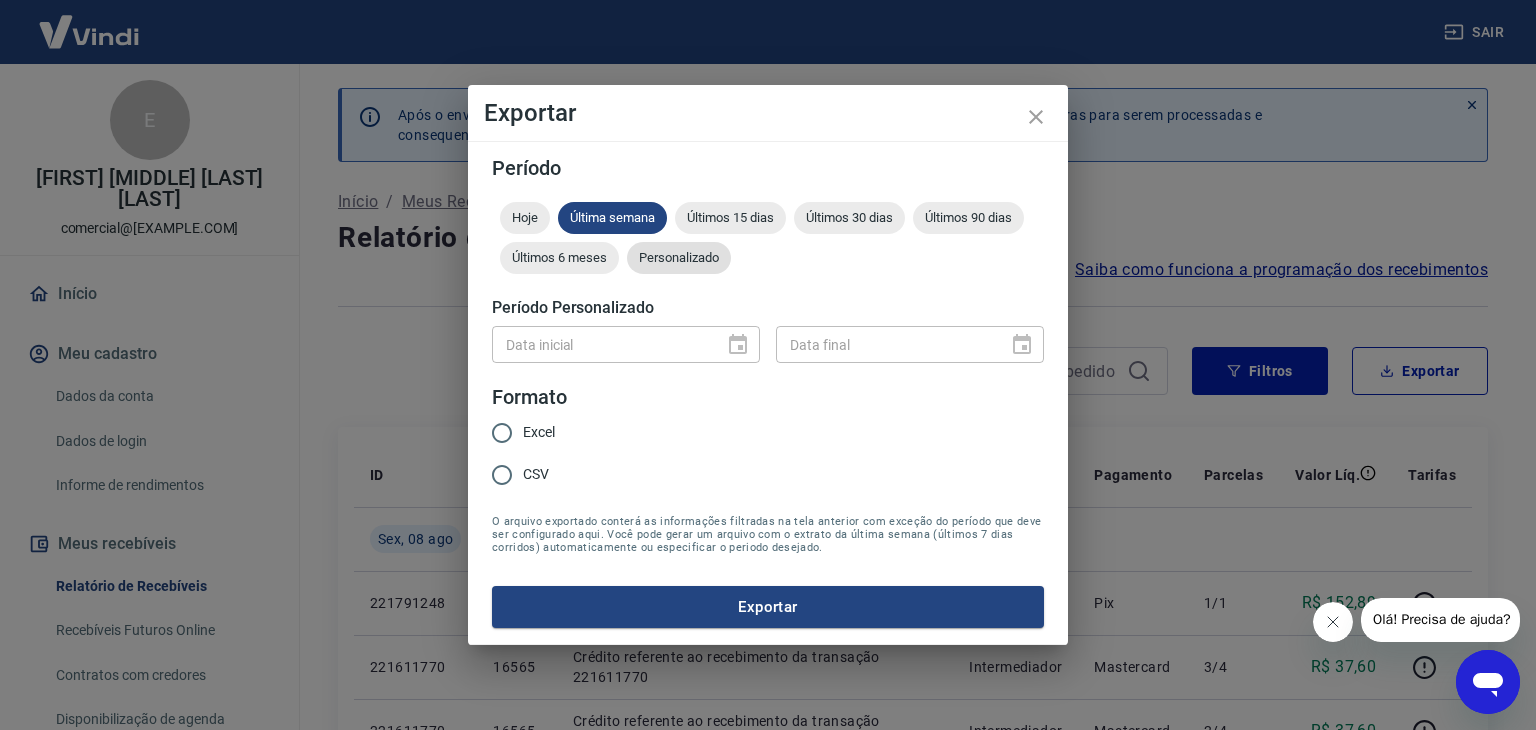 click on "Personalizado" at bounding box center (679, 258) 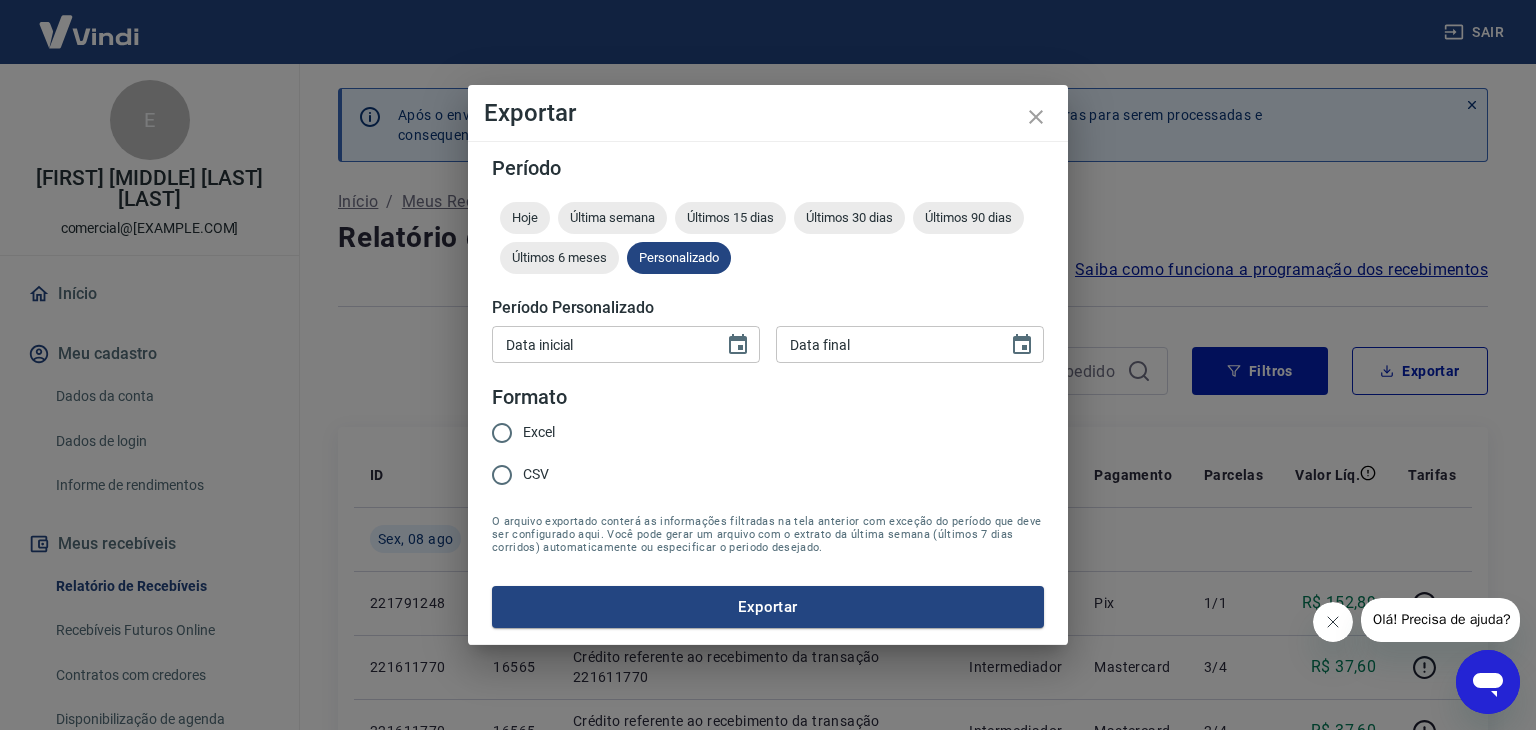 type on "DD/MM/YYYY" 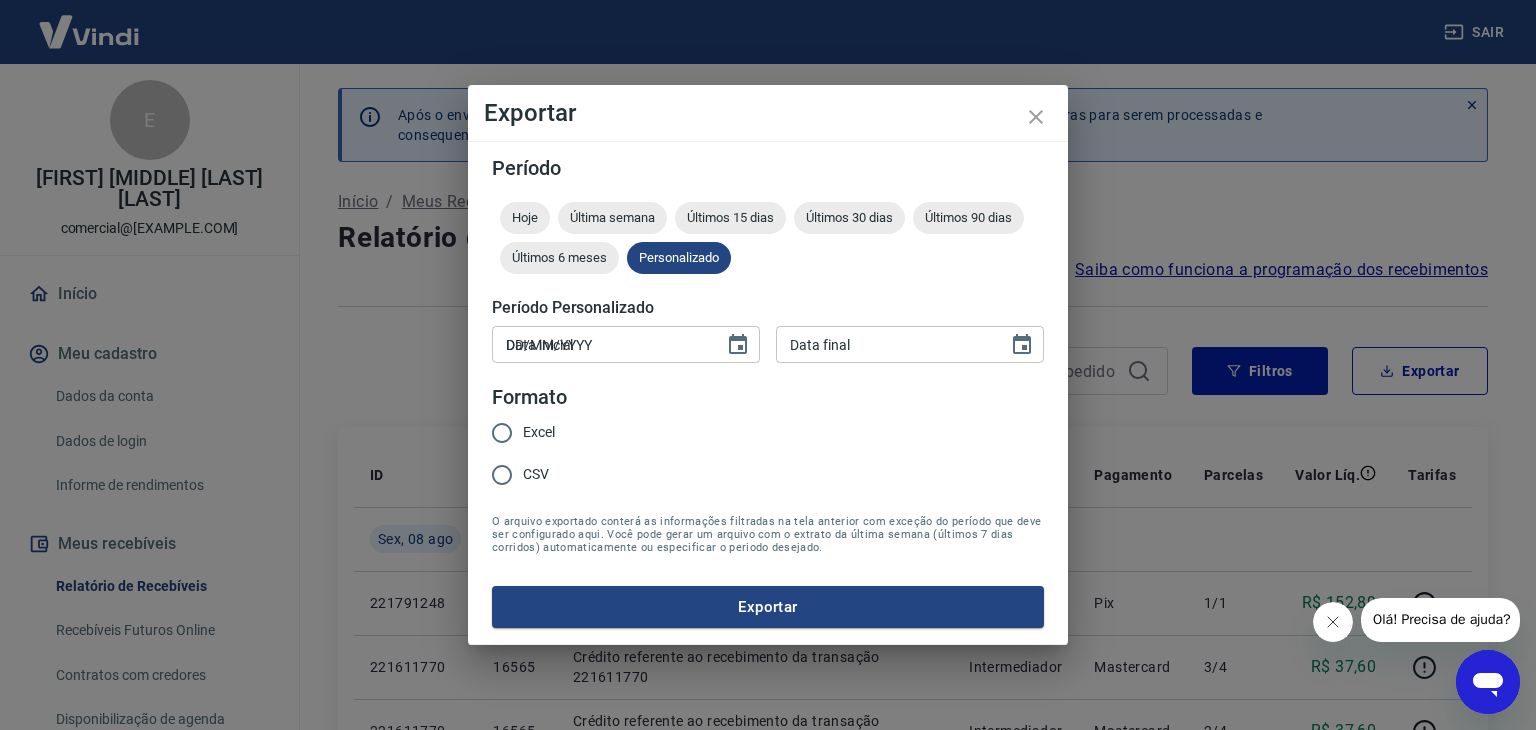click on "DD/MM/YYYY" at bounding box center [601, 344] 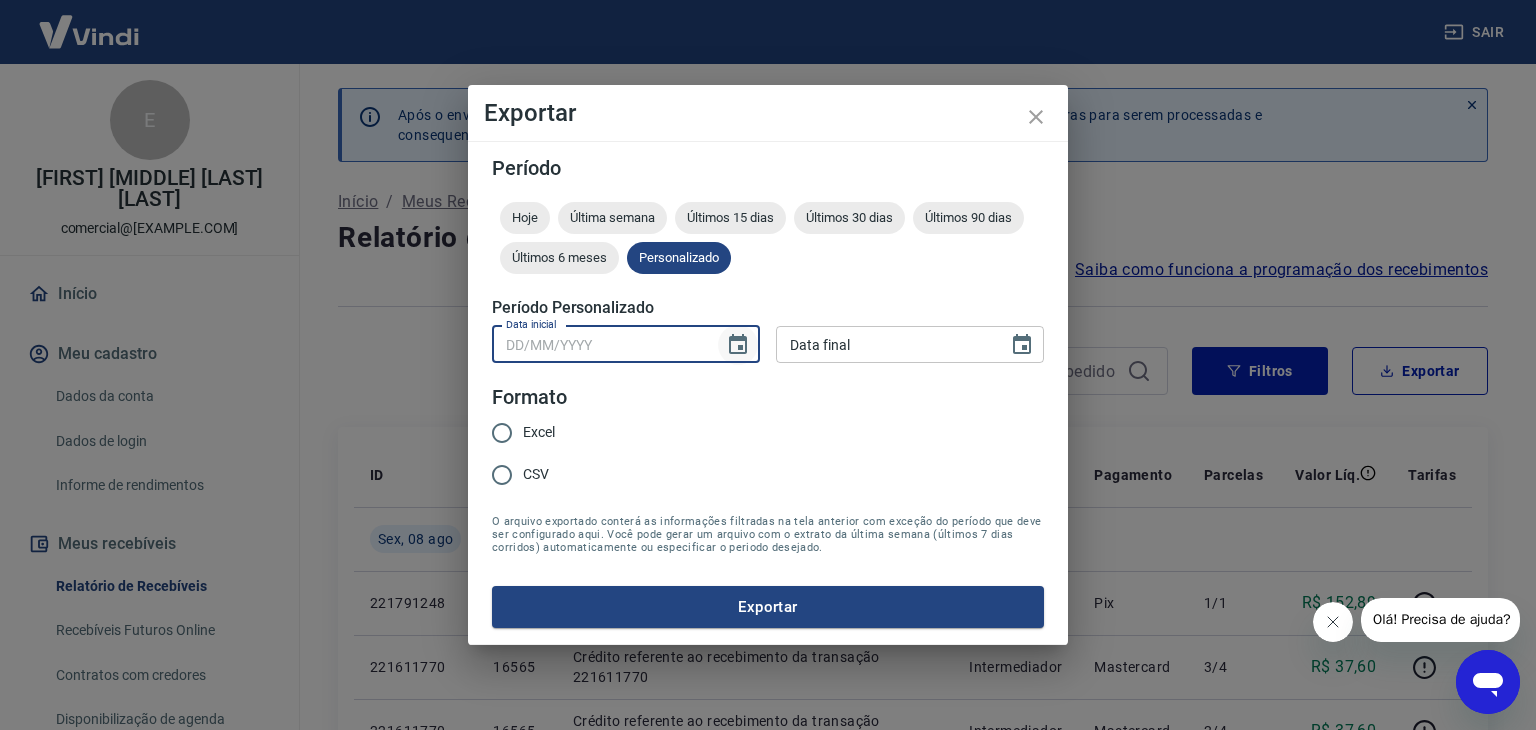 click 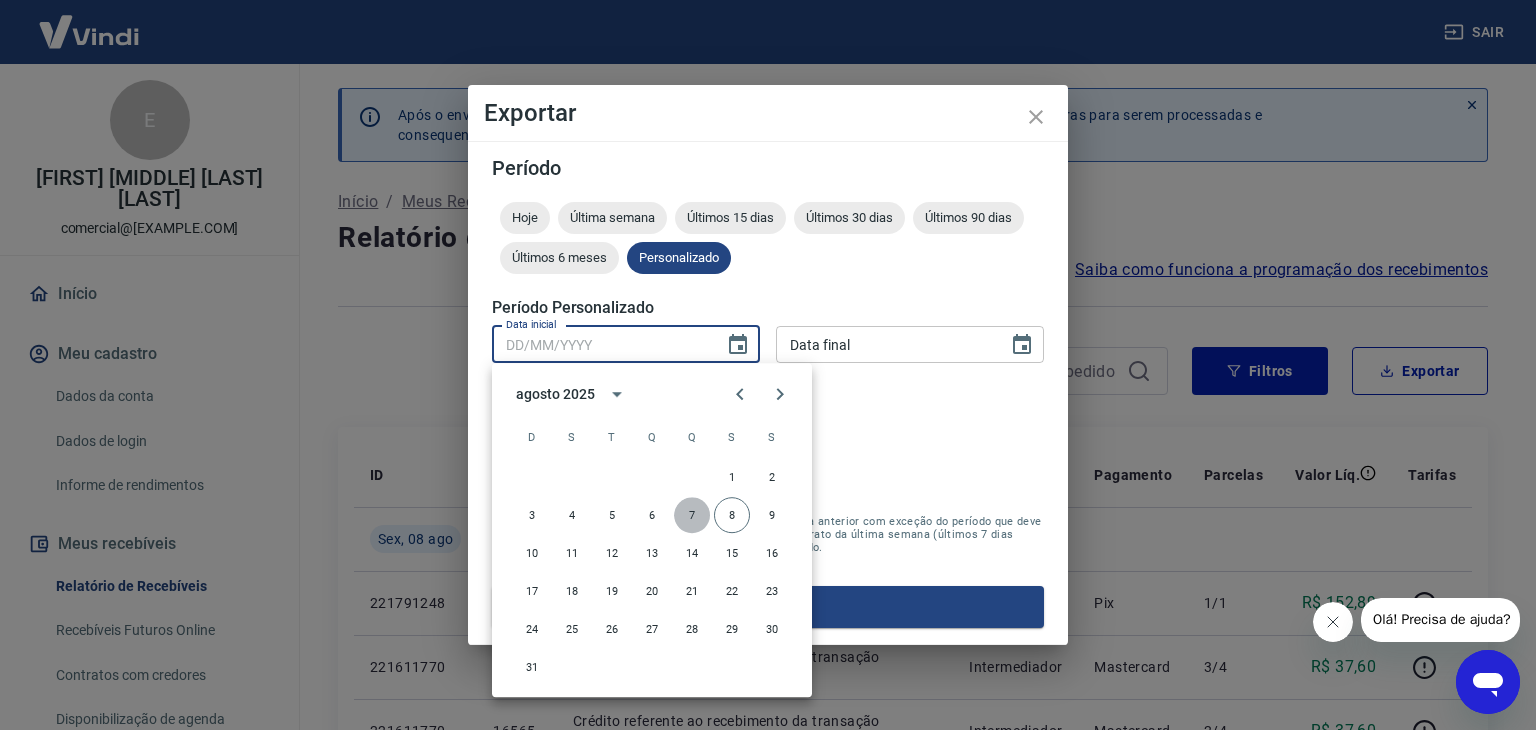 click on "7" at bounding box center (692, 515) 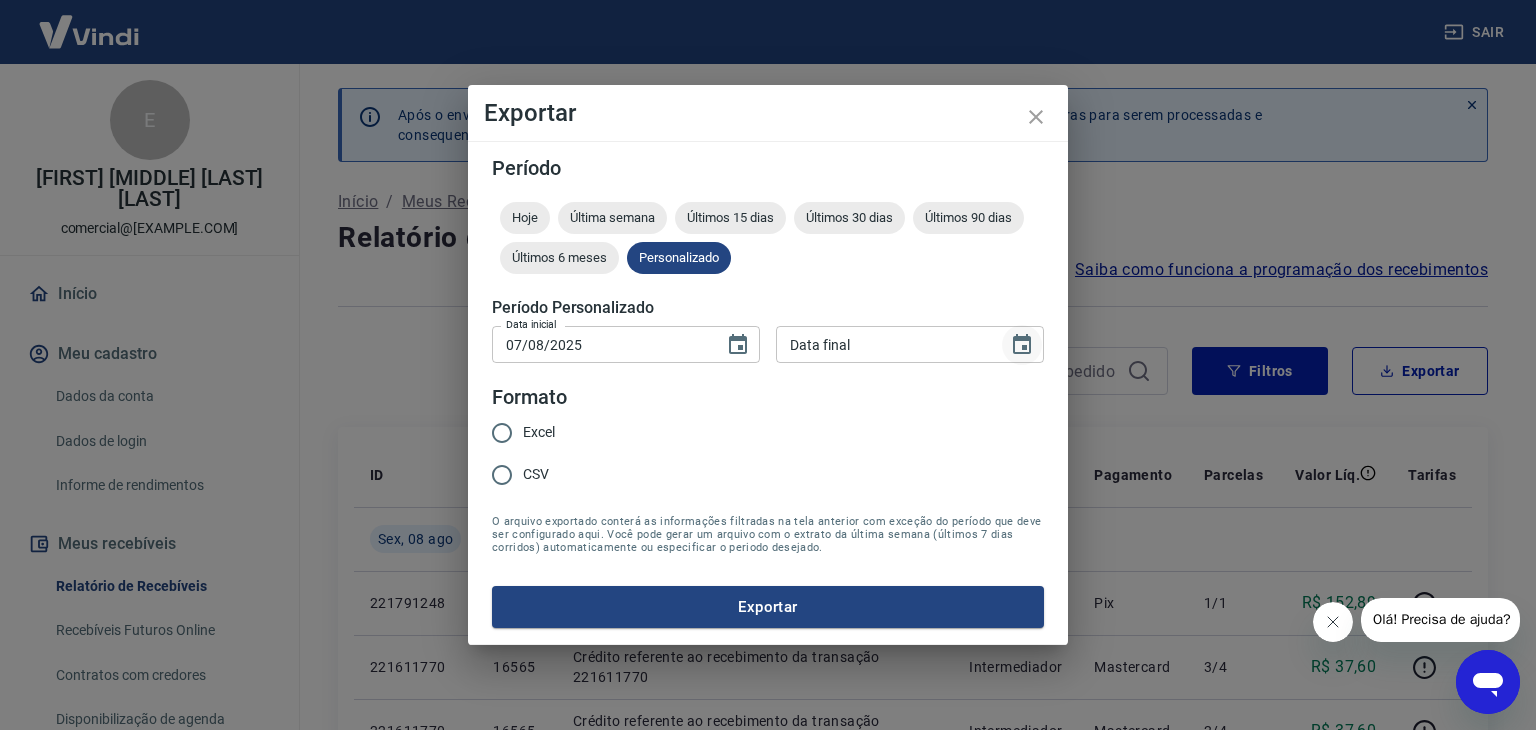 click 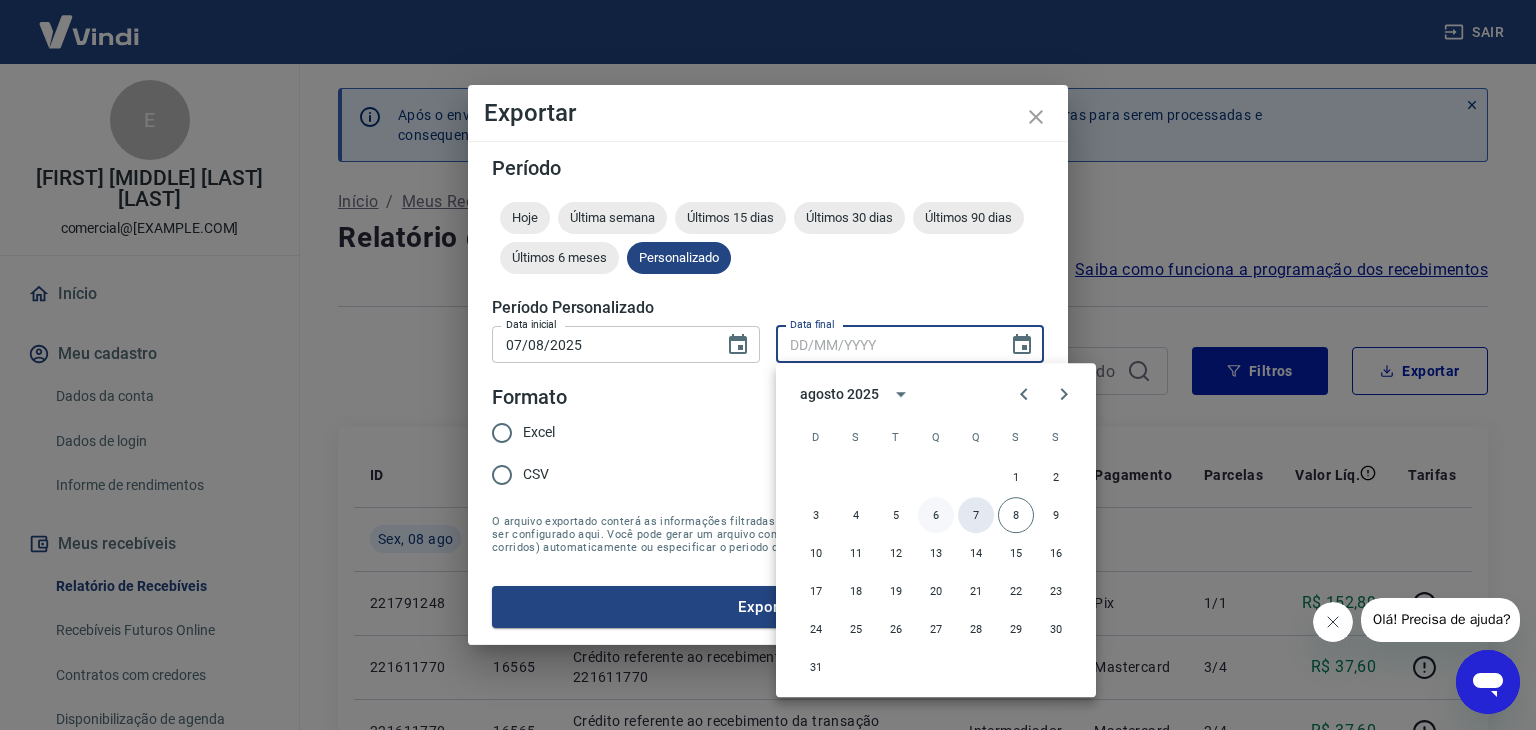 drag, startPoint x: 975, startPoint y: 514, endPoint x: 941, endPoint y: 505, distance: 35.17101 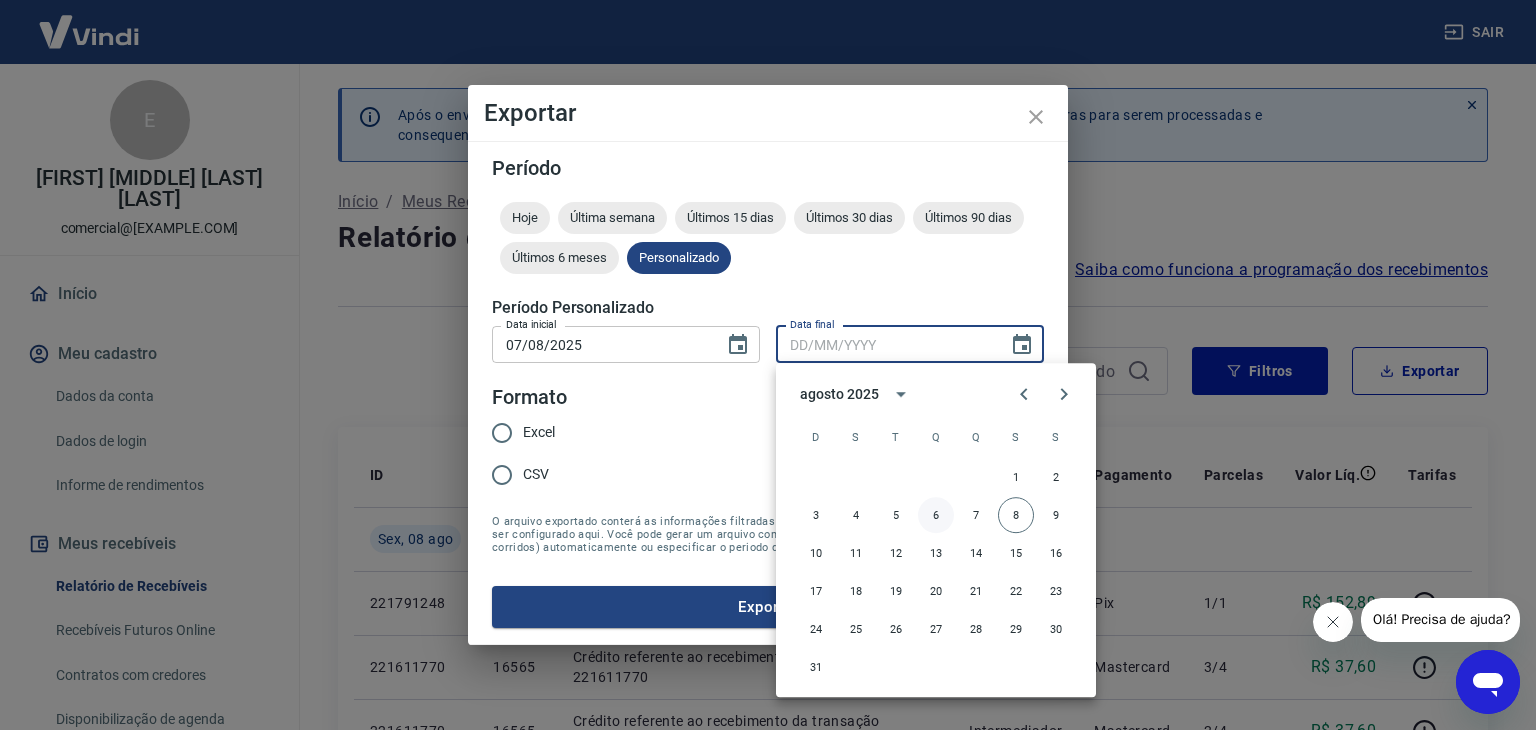 type on "07/08/2025" 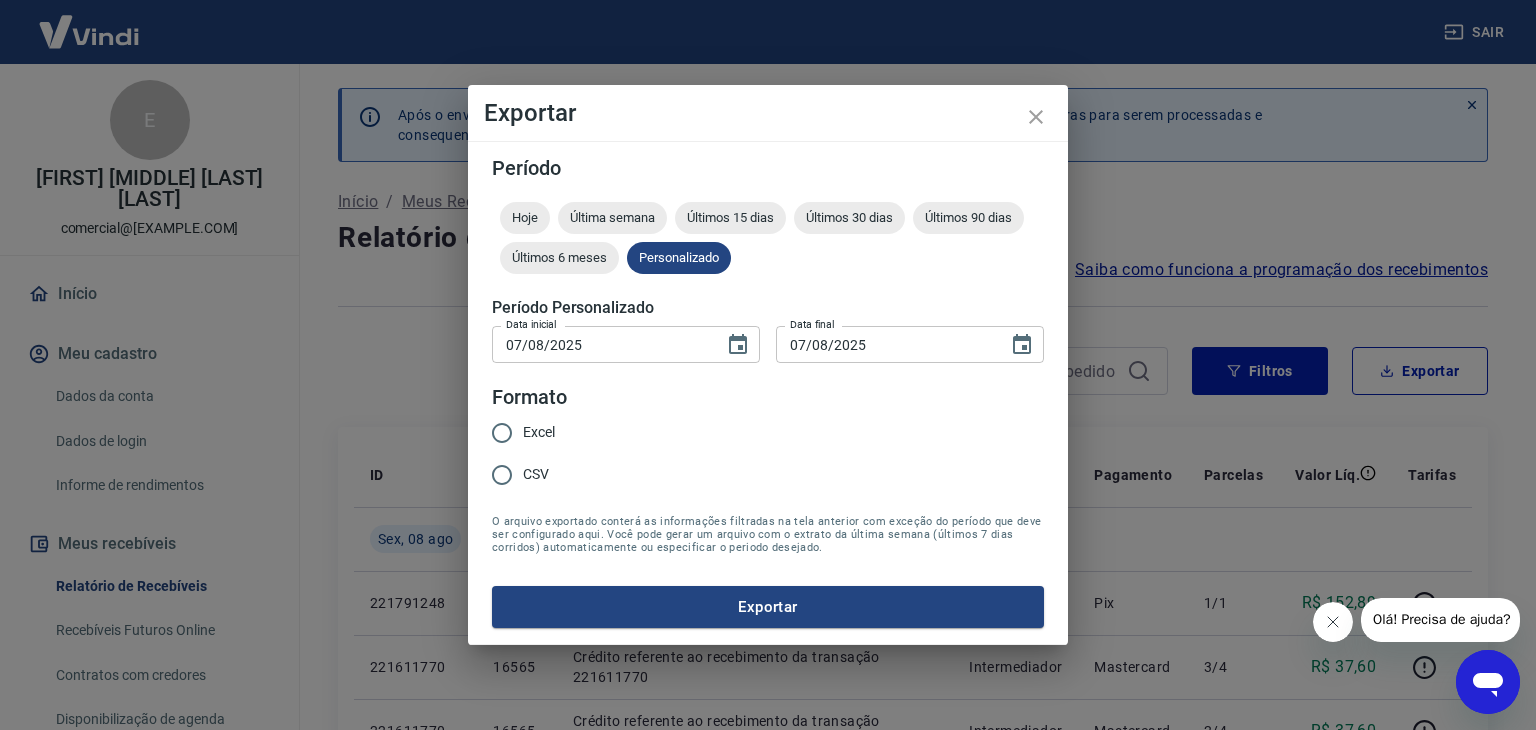 type 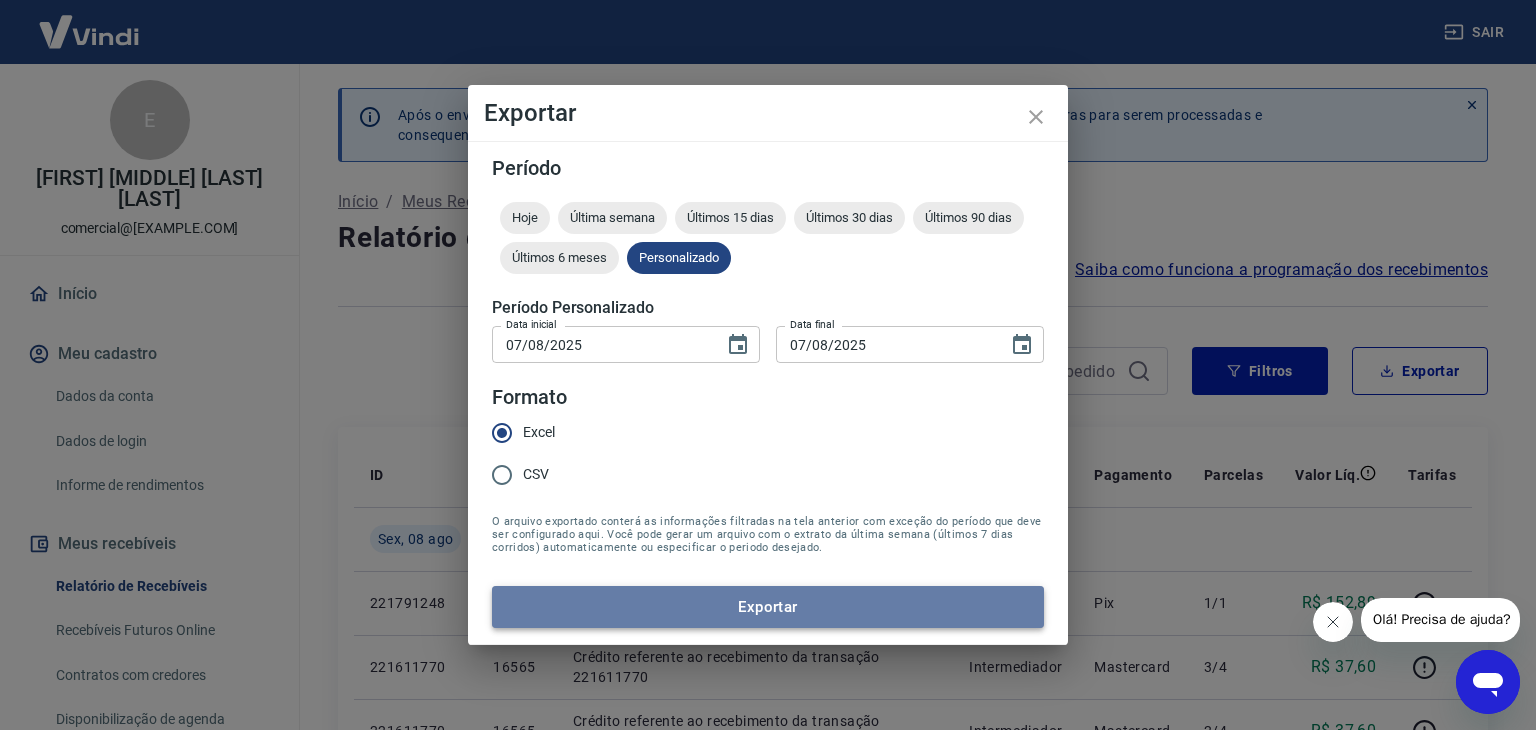click on "Exportar" at bounding box center [768, 607] 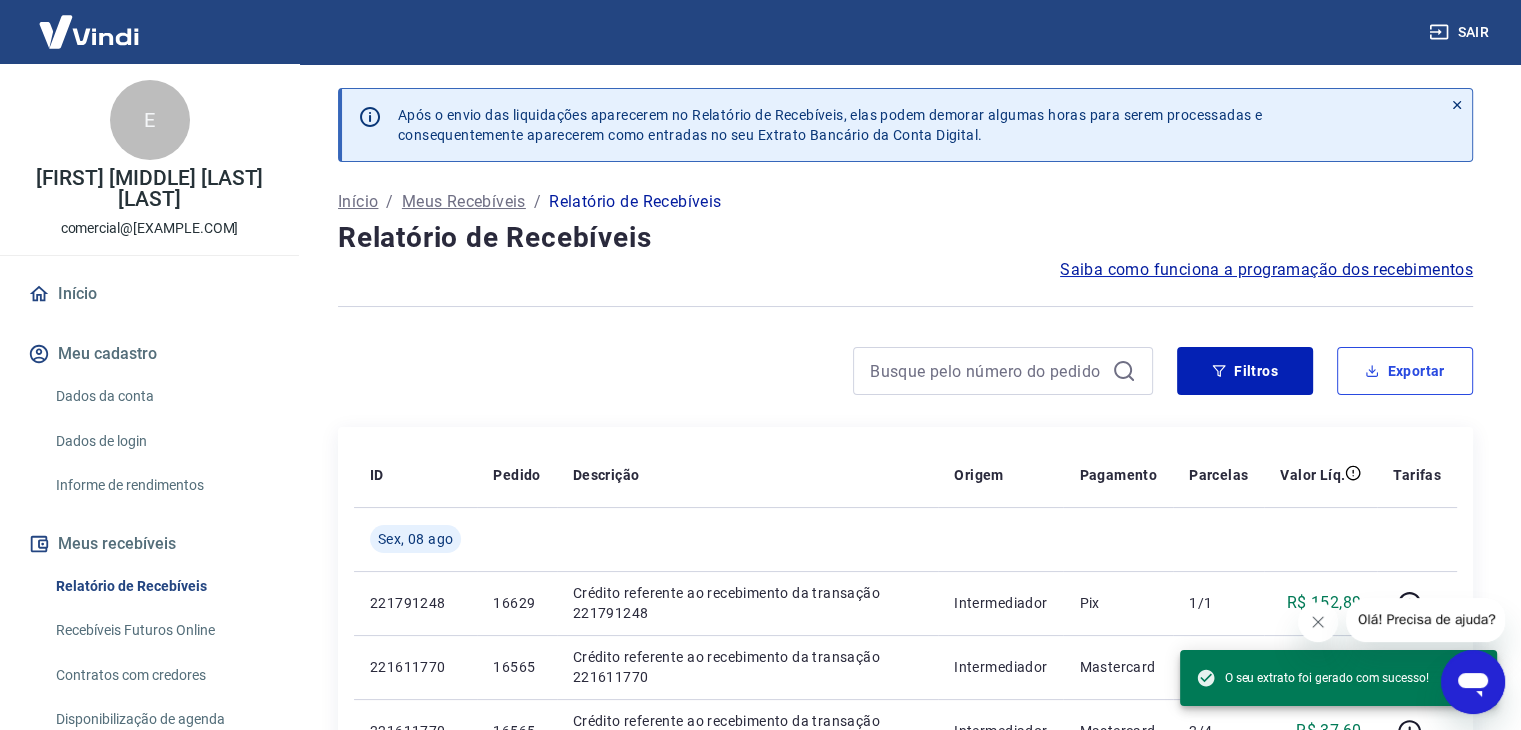 type 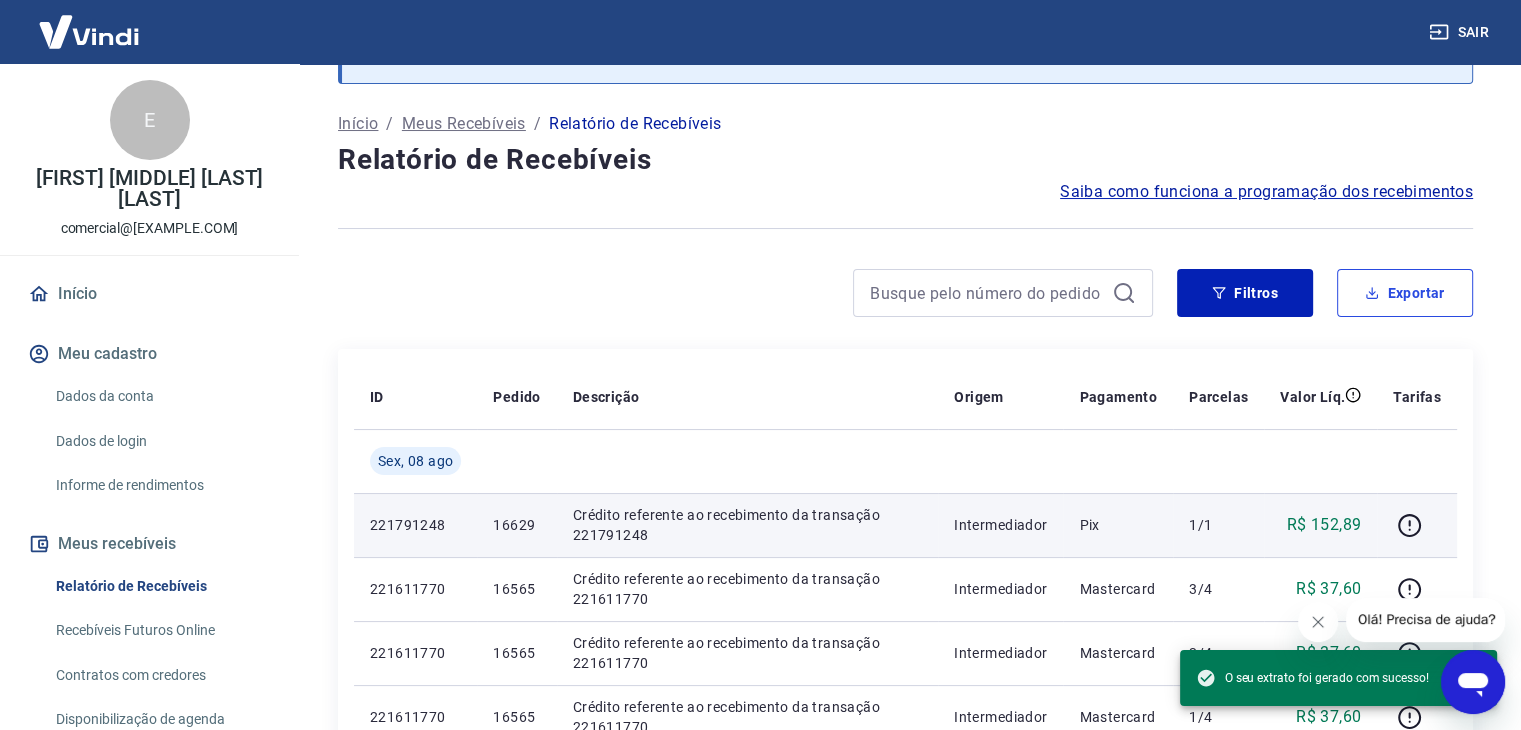 scroll, scrollTop: 200, scrollLeft: 0, axis: vertical 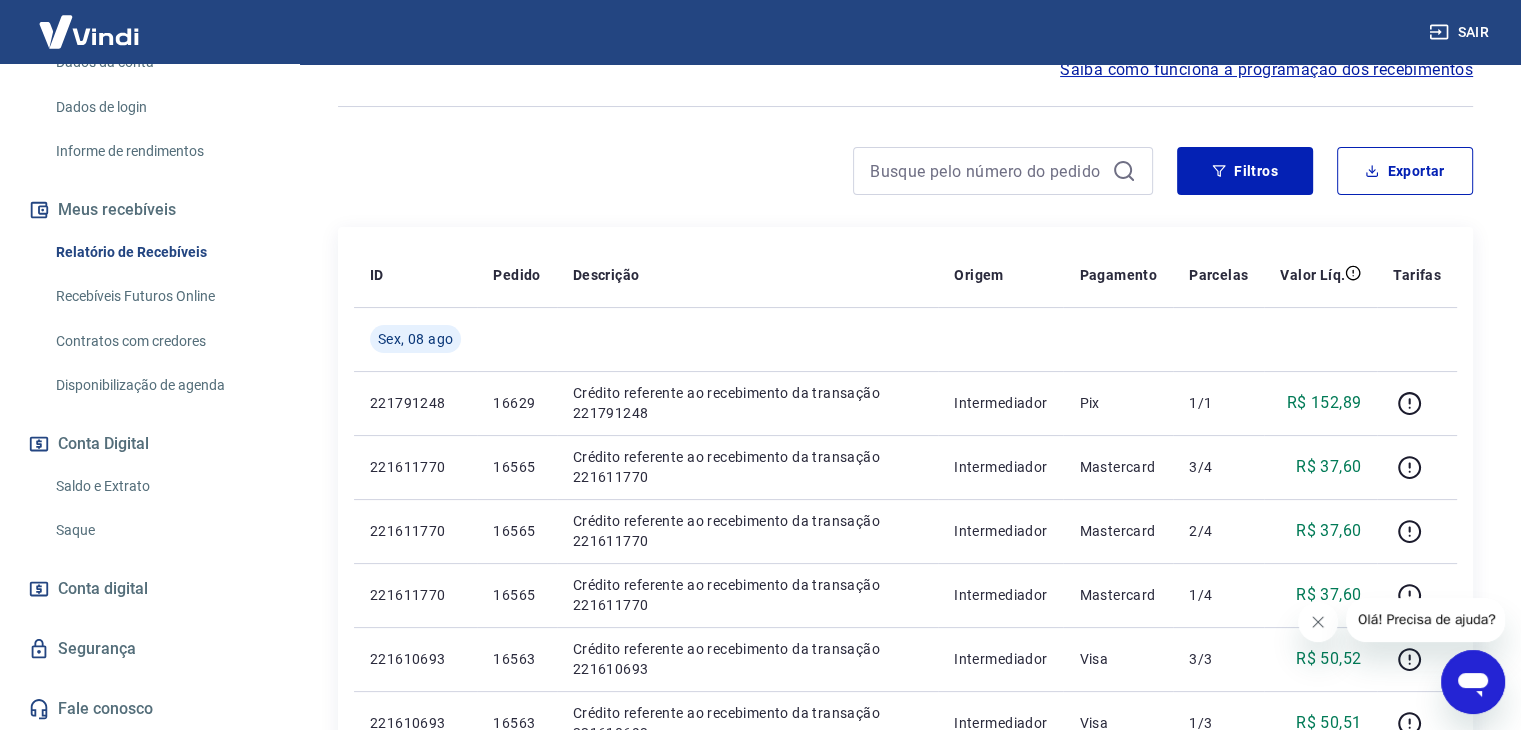 click on "Saldo e Extrato" at bounding box center [161, 486] 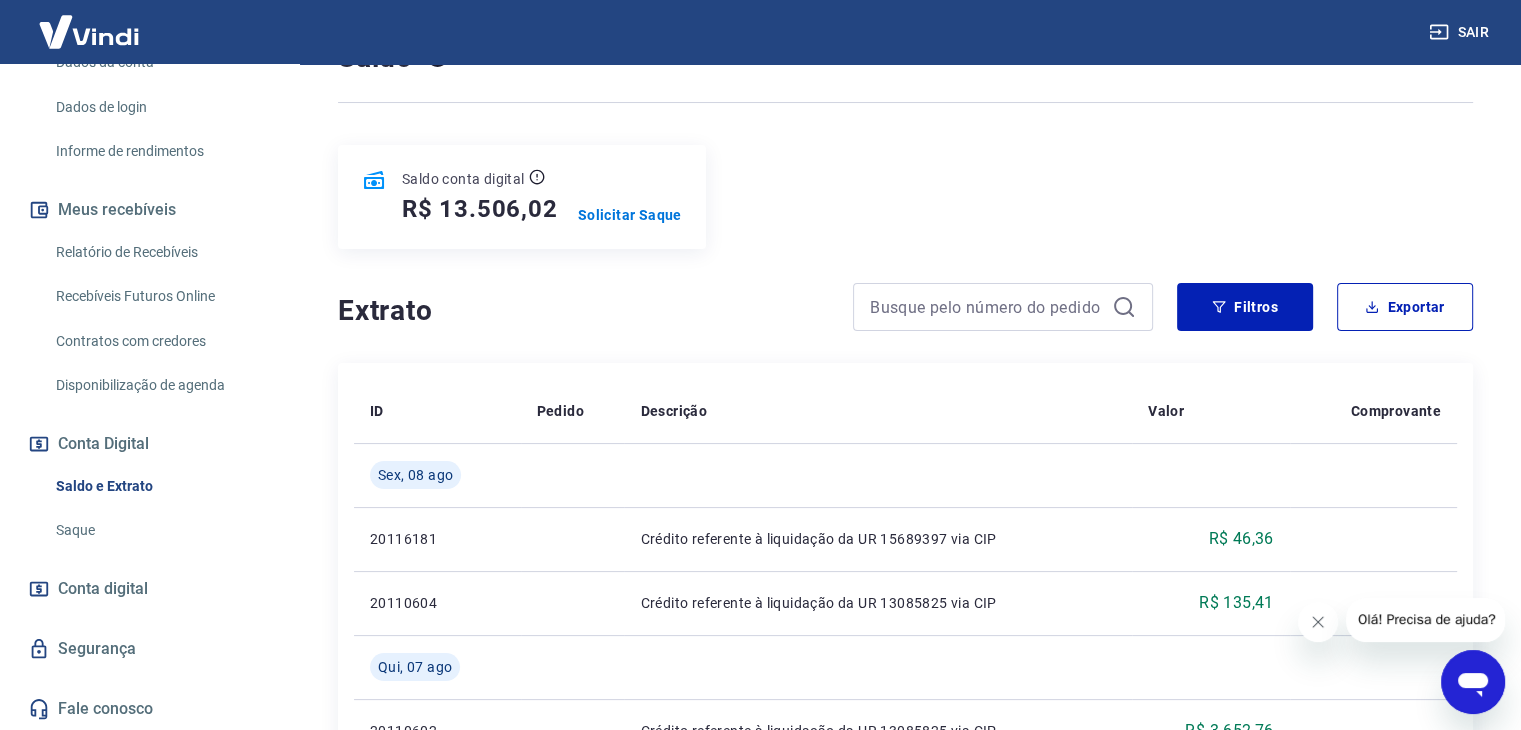 scroll, scrollTop: 200, scrollLeft: 0, axis: vertical 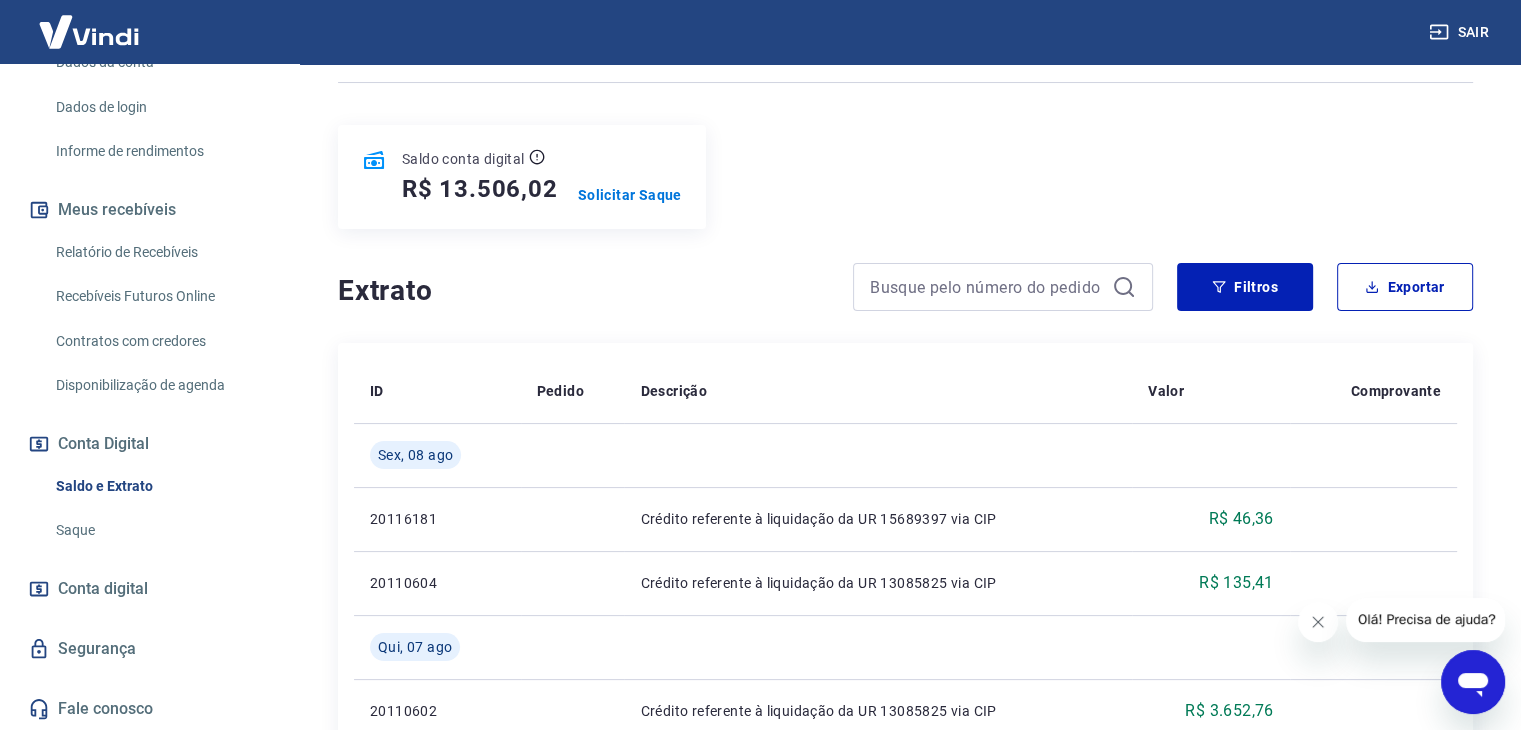 click 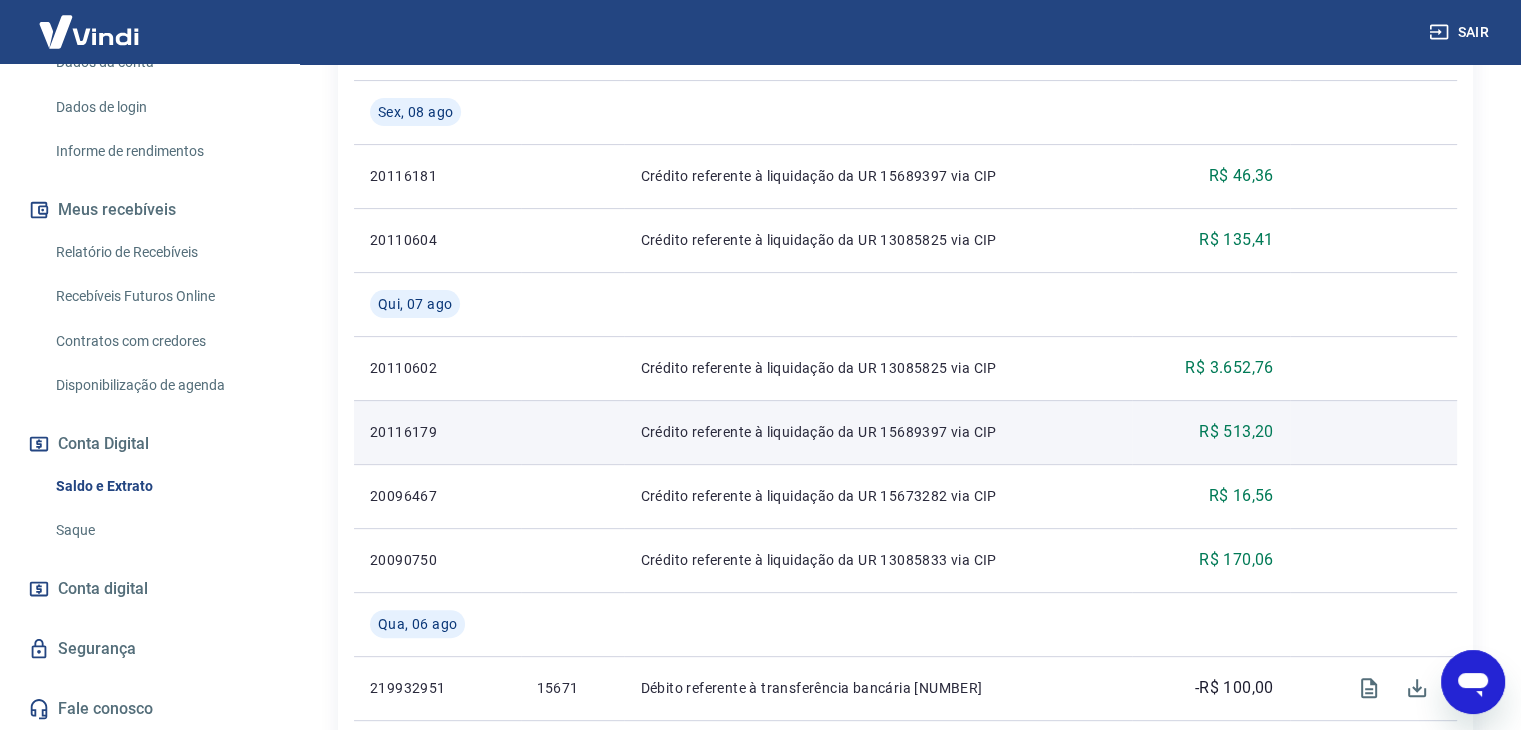 scroll, scrollTop: 500, scrollLeft: 0, axis: vertical 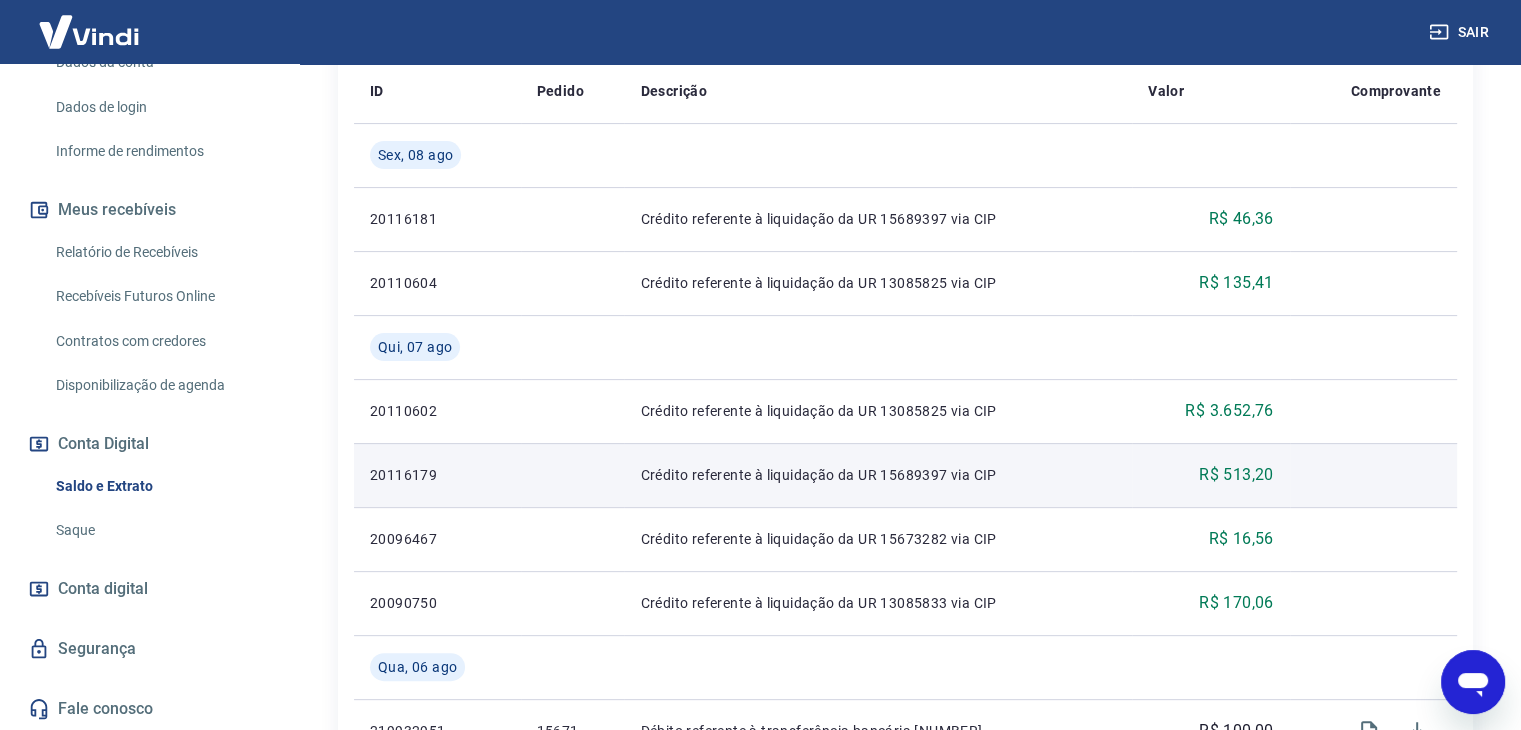 type 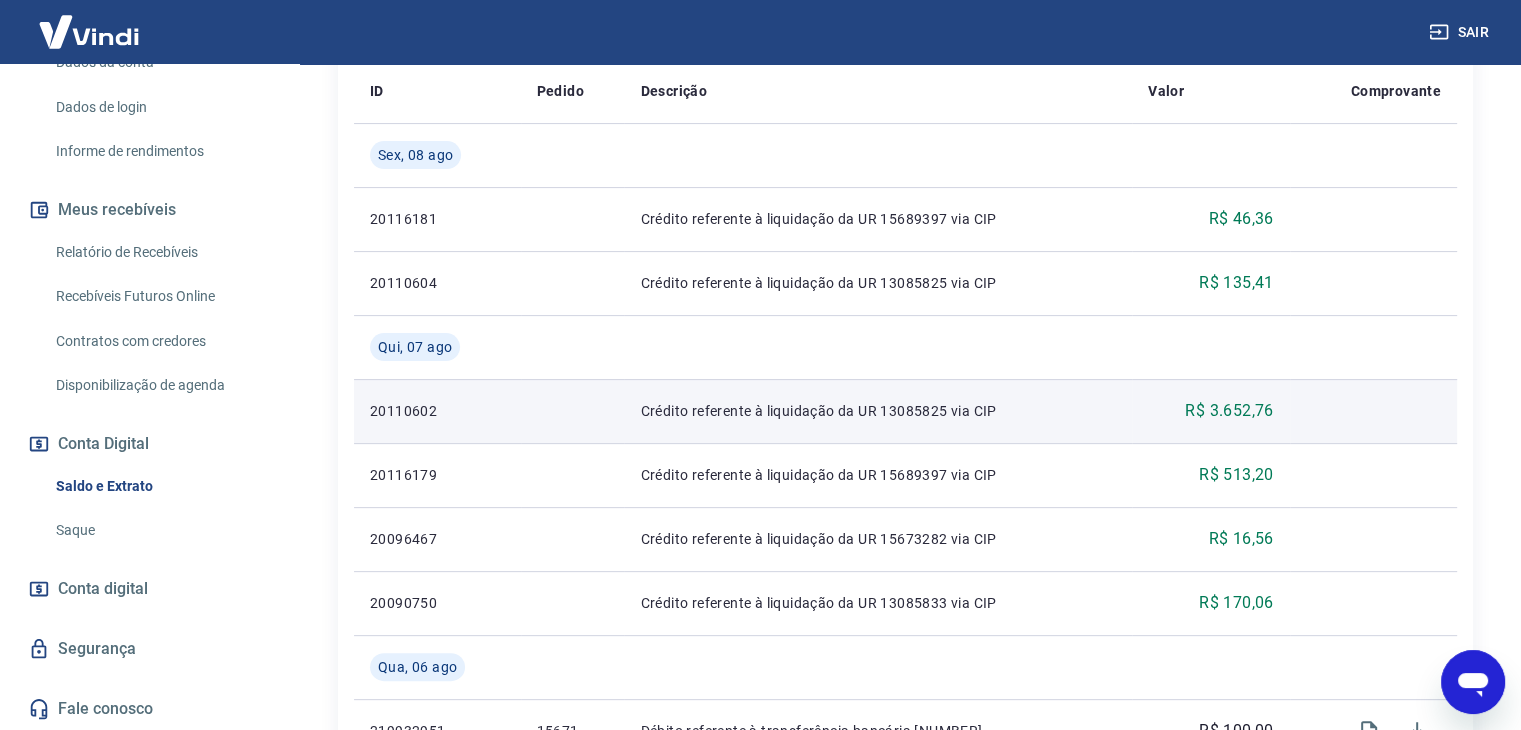 scroll, scrollTop: 0, scrollLeft: 0, axis: both 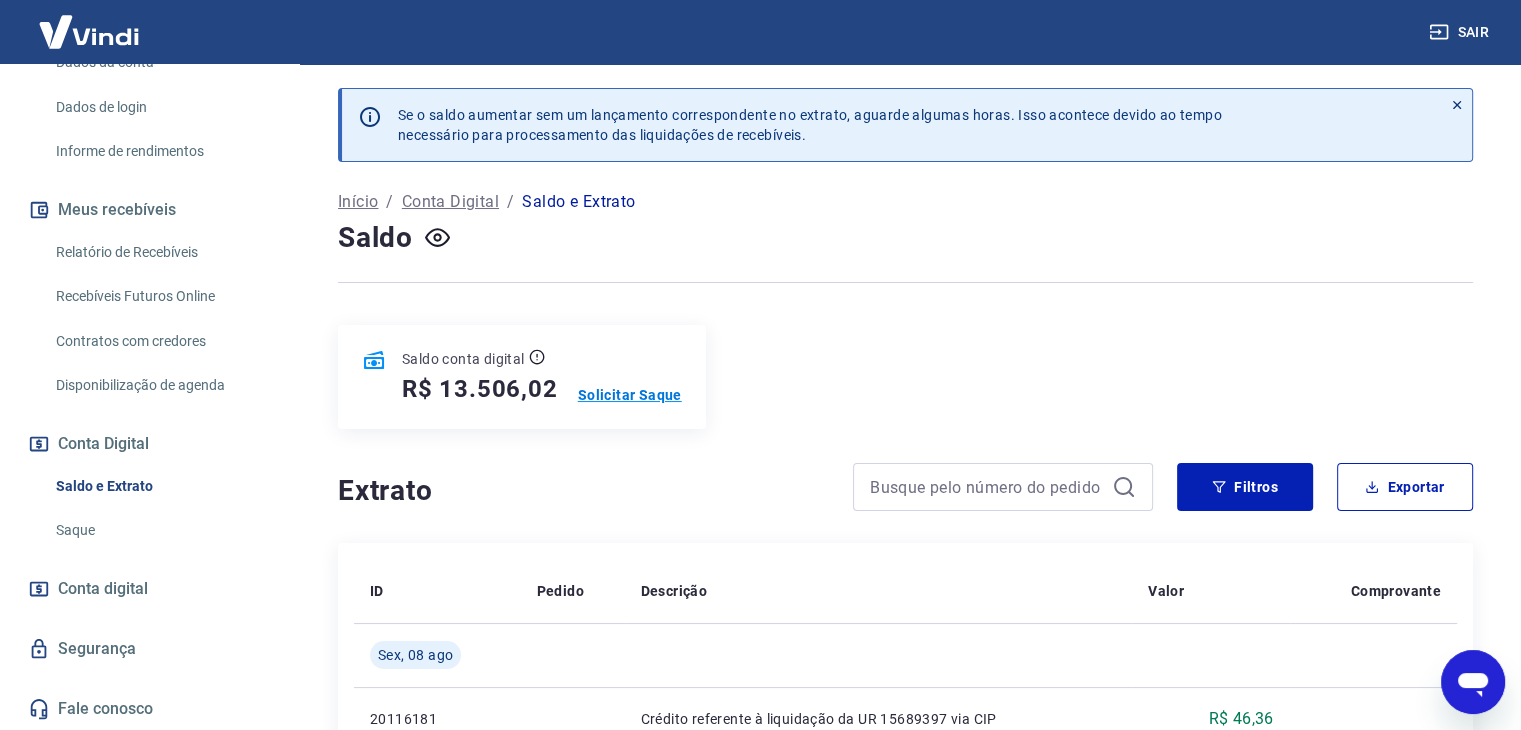 click on "Solicitar Saque" at bounding box center [630, 395] 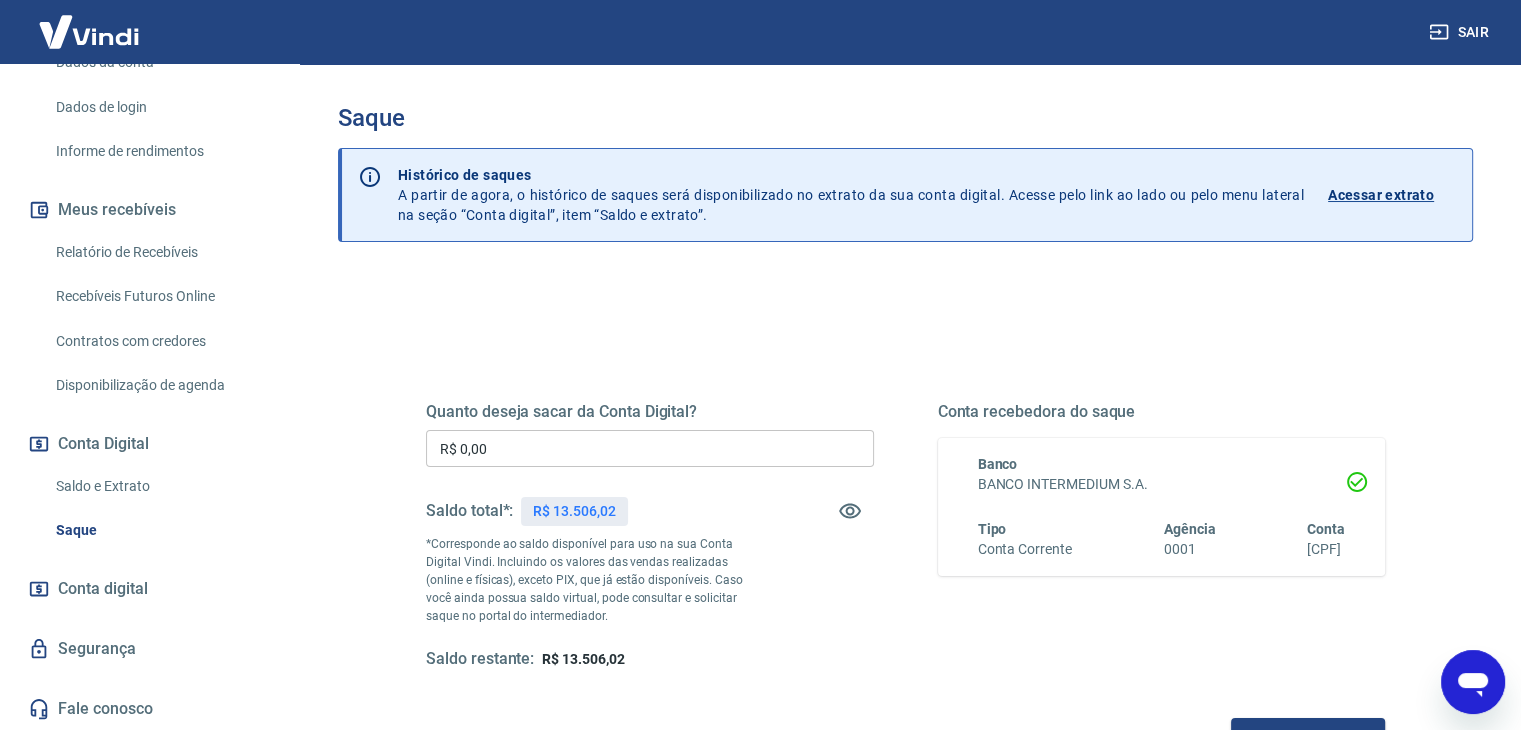 click on "R$ 0,00" at bounding box center (650, 448) 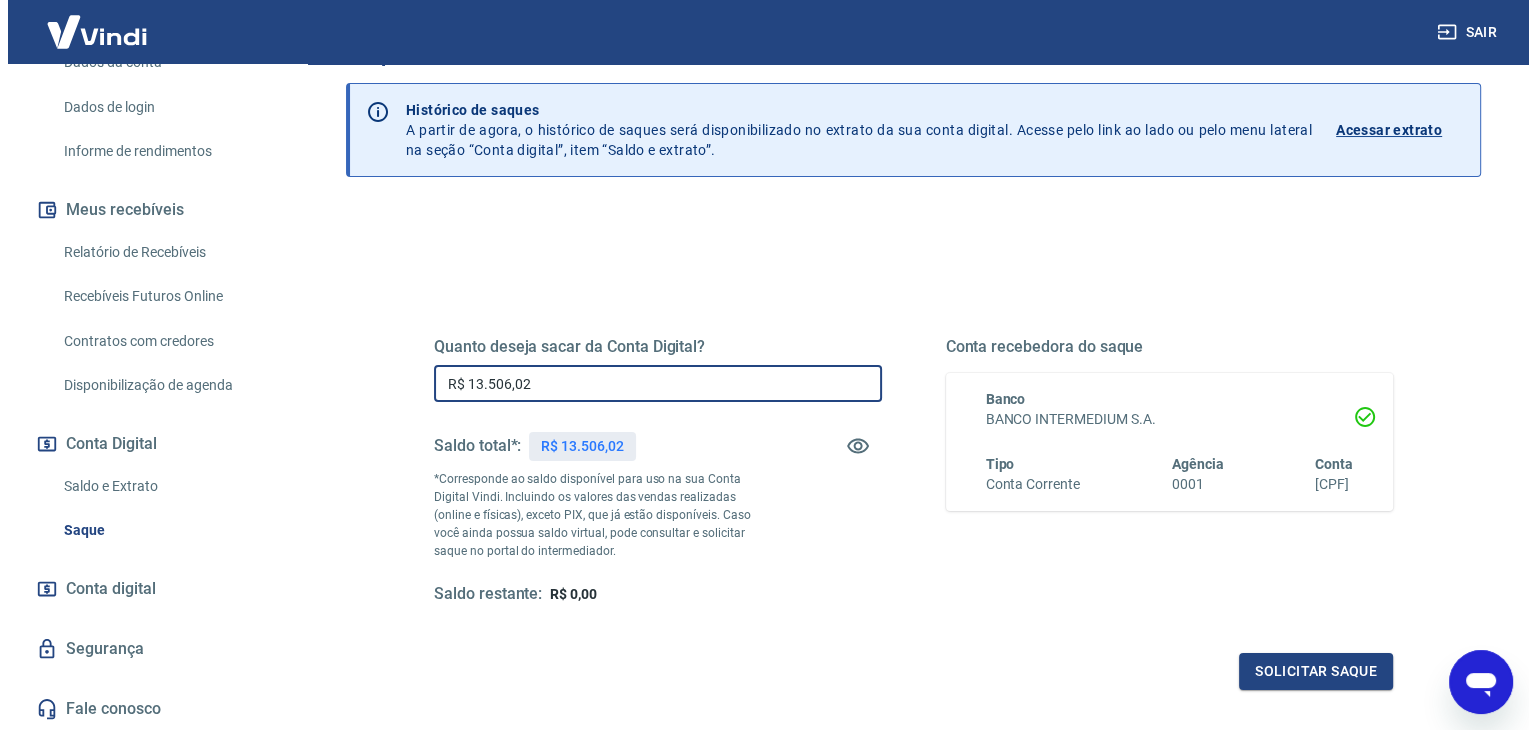 scroll, scrollTop: 200, scrollLeft: 0, axis: vertical 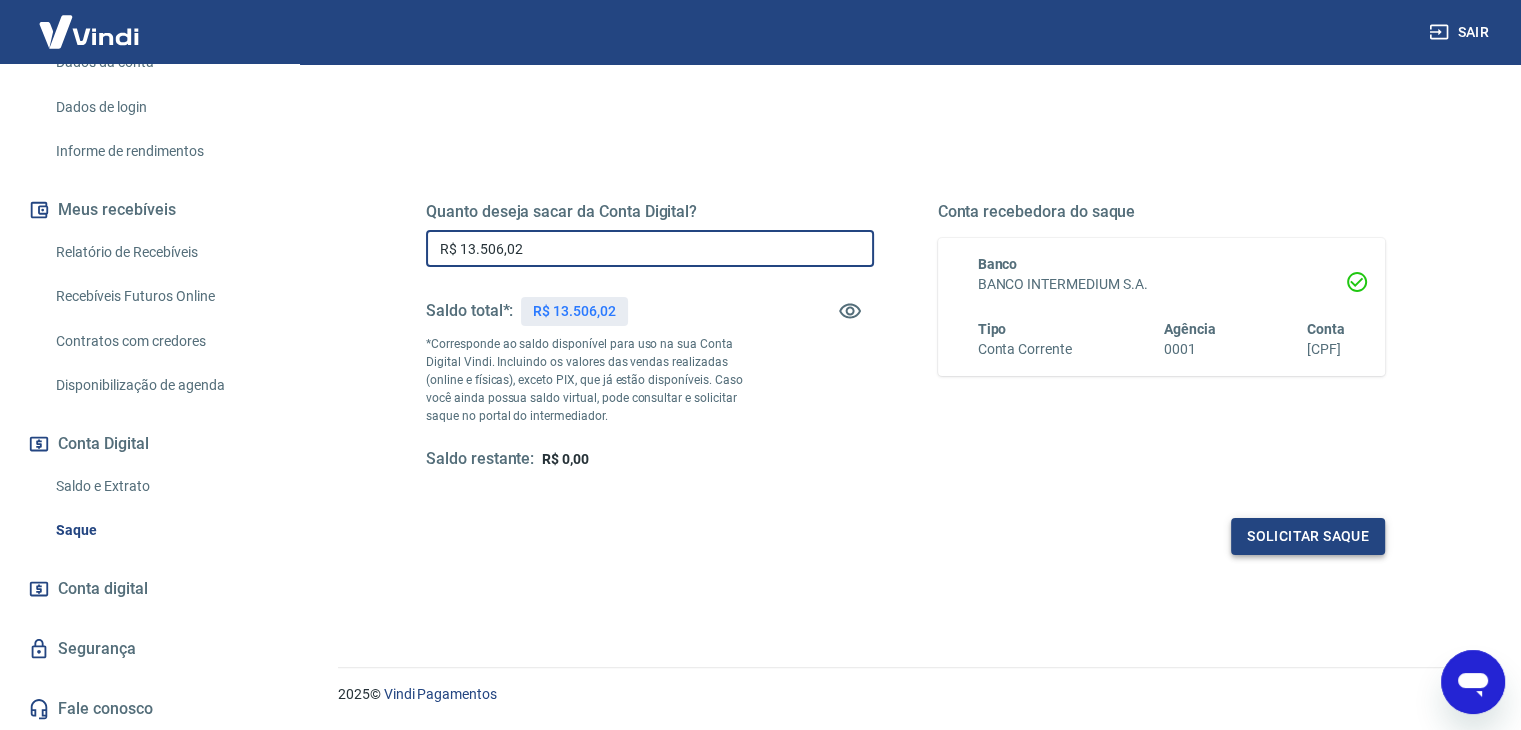 type on "R$ 13.506,02" 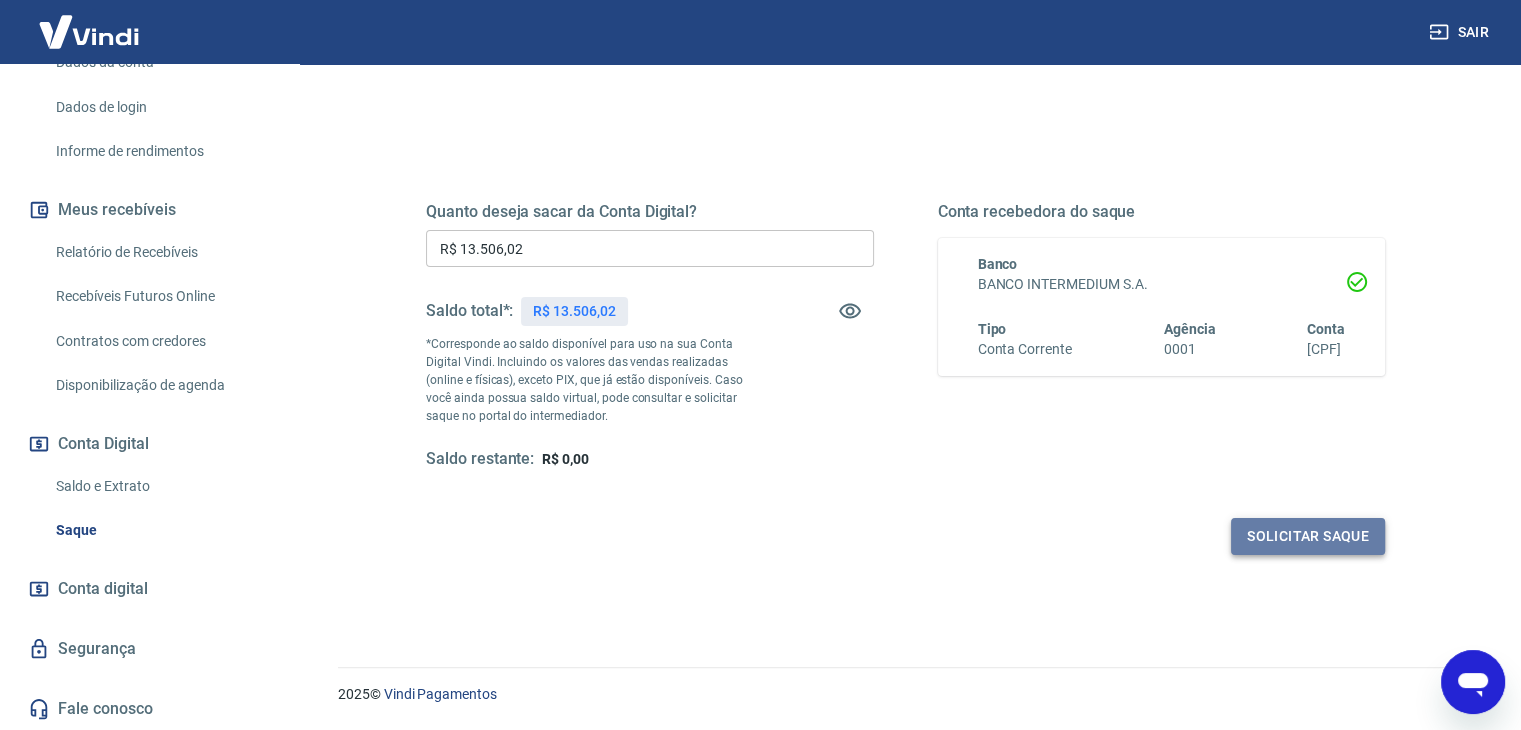 click on "Solicitar saque" at bounding box center (1308, 536) 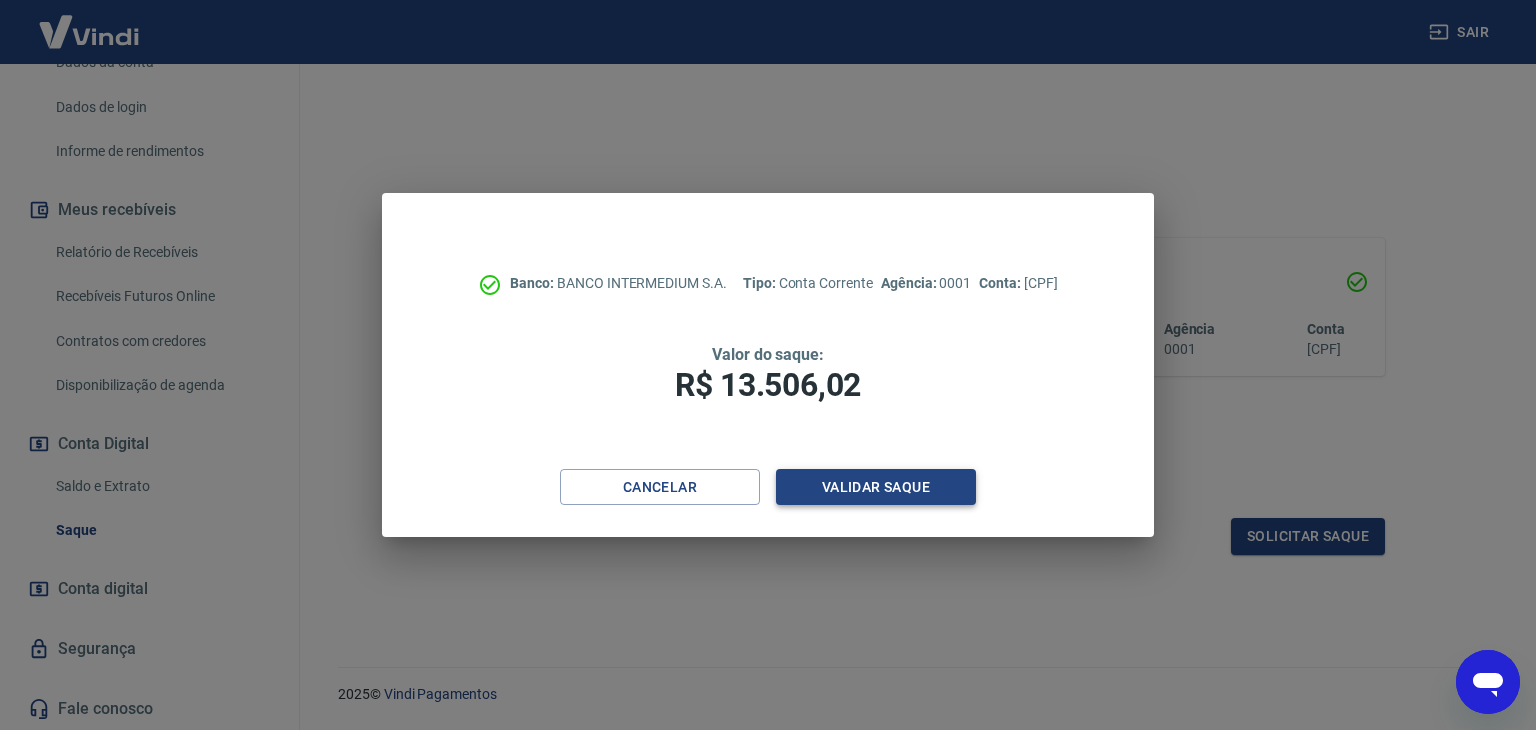 click on "Validar saque" at bounding box center [876, 487] 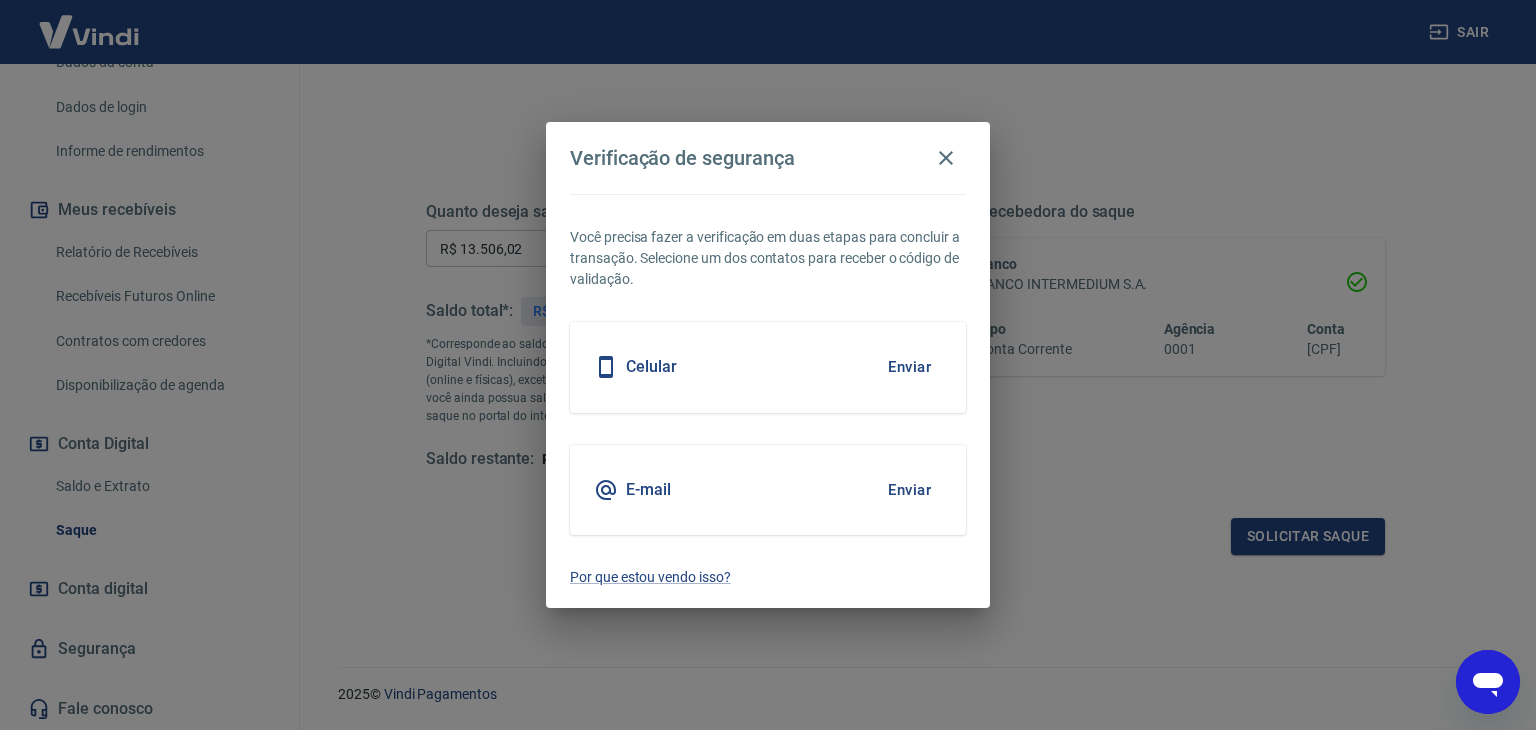 click on "Enviar" at bounding box center (909, 367) 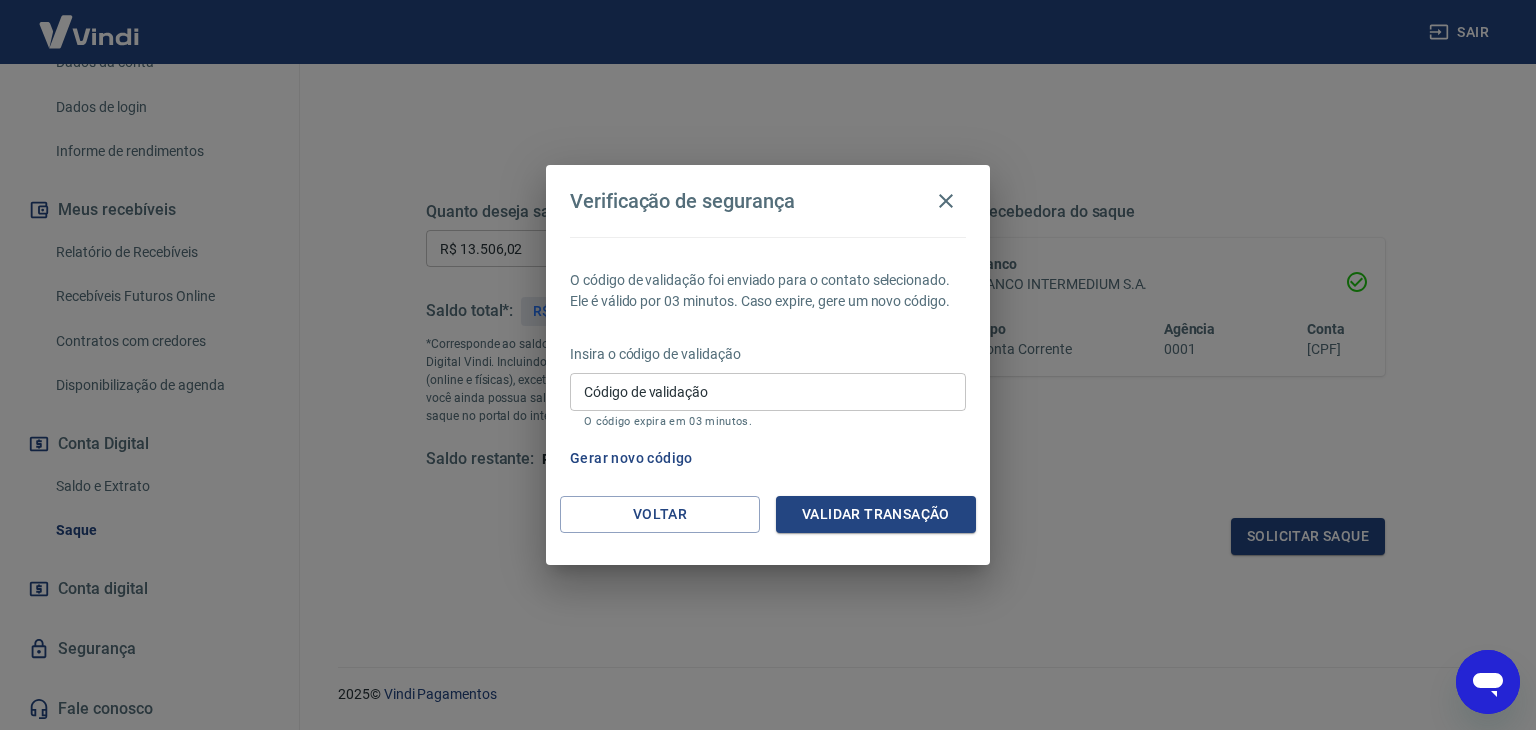 click on "Código de validação" at bounding box center [768, 391] 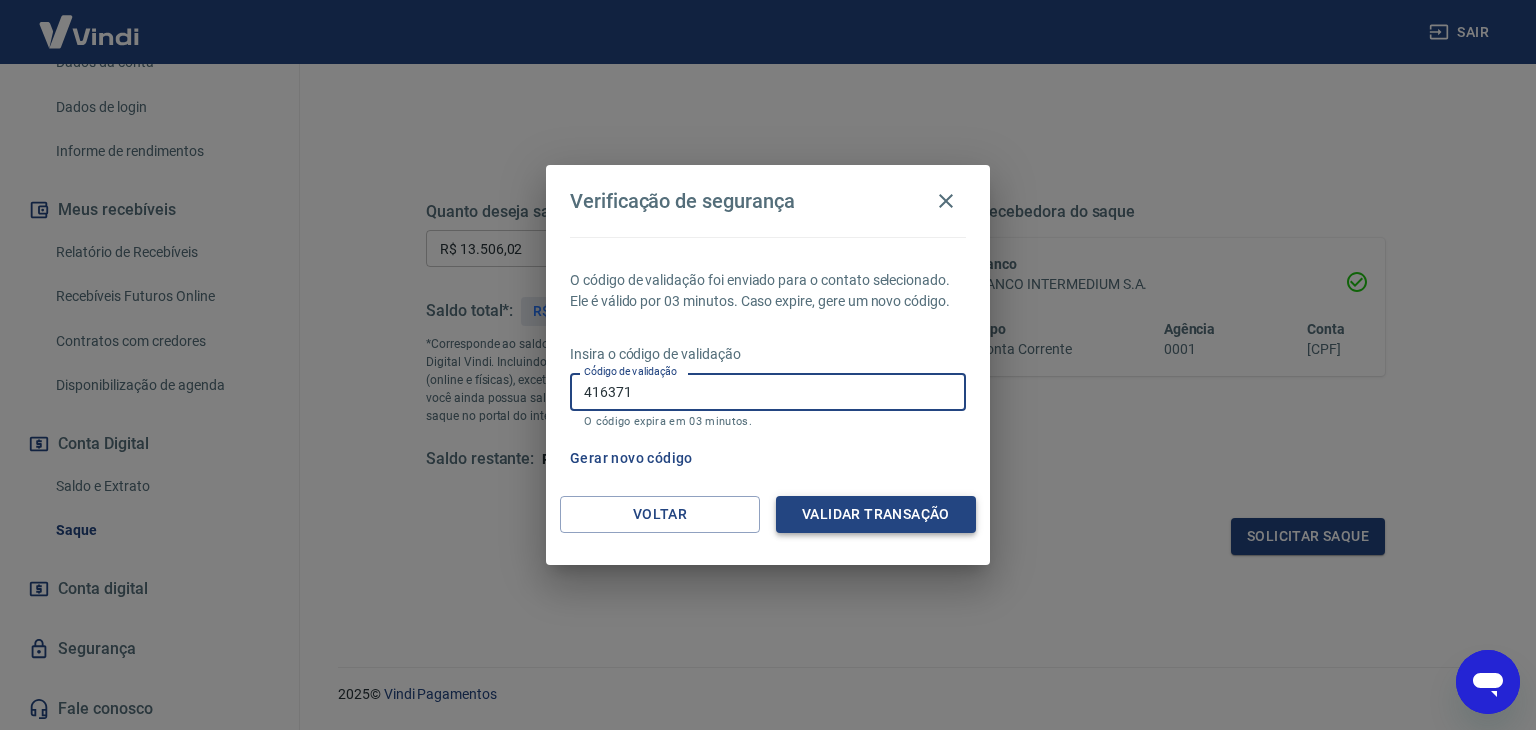 type on "416371" 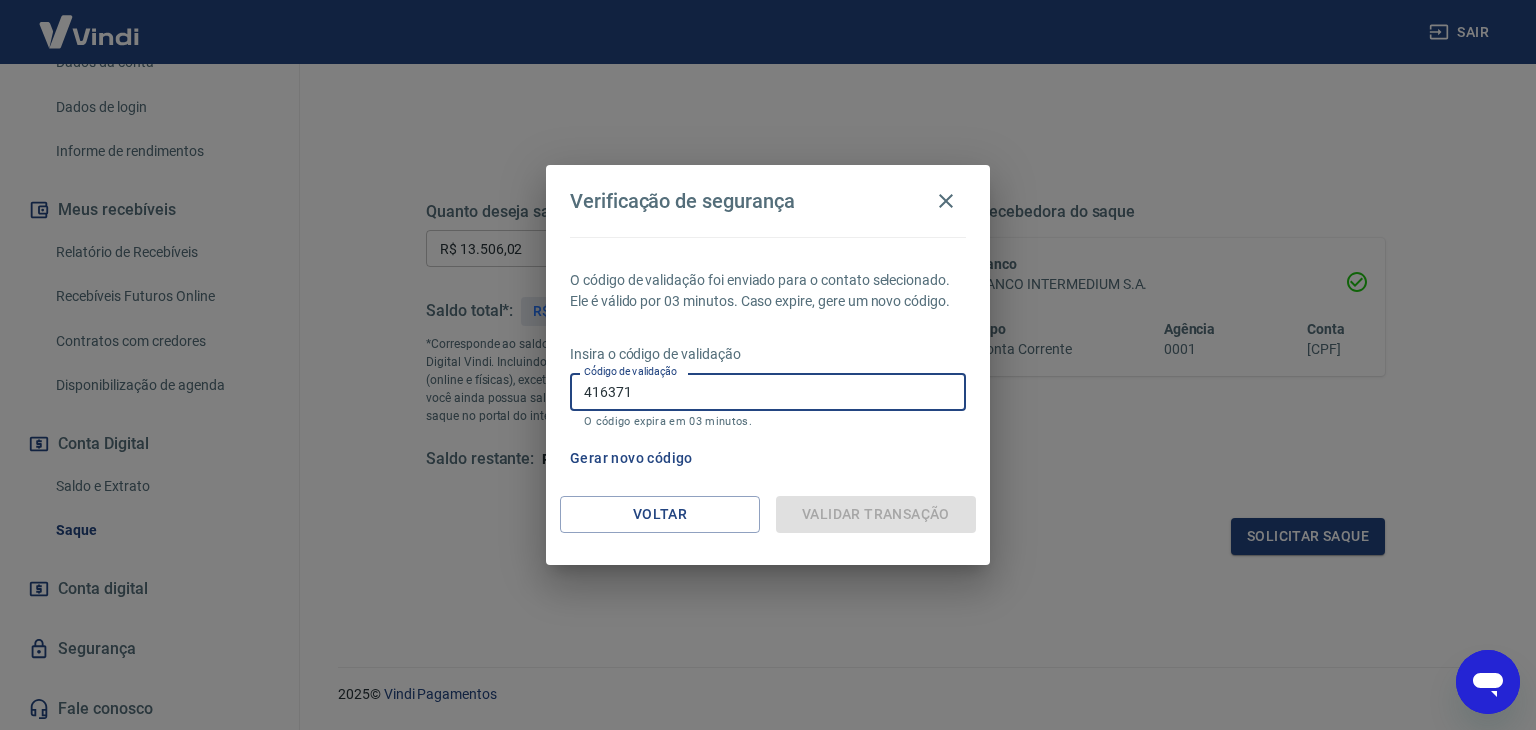 click on "416371" at bounding box center (768, 391) 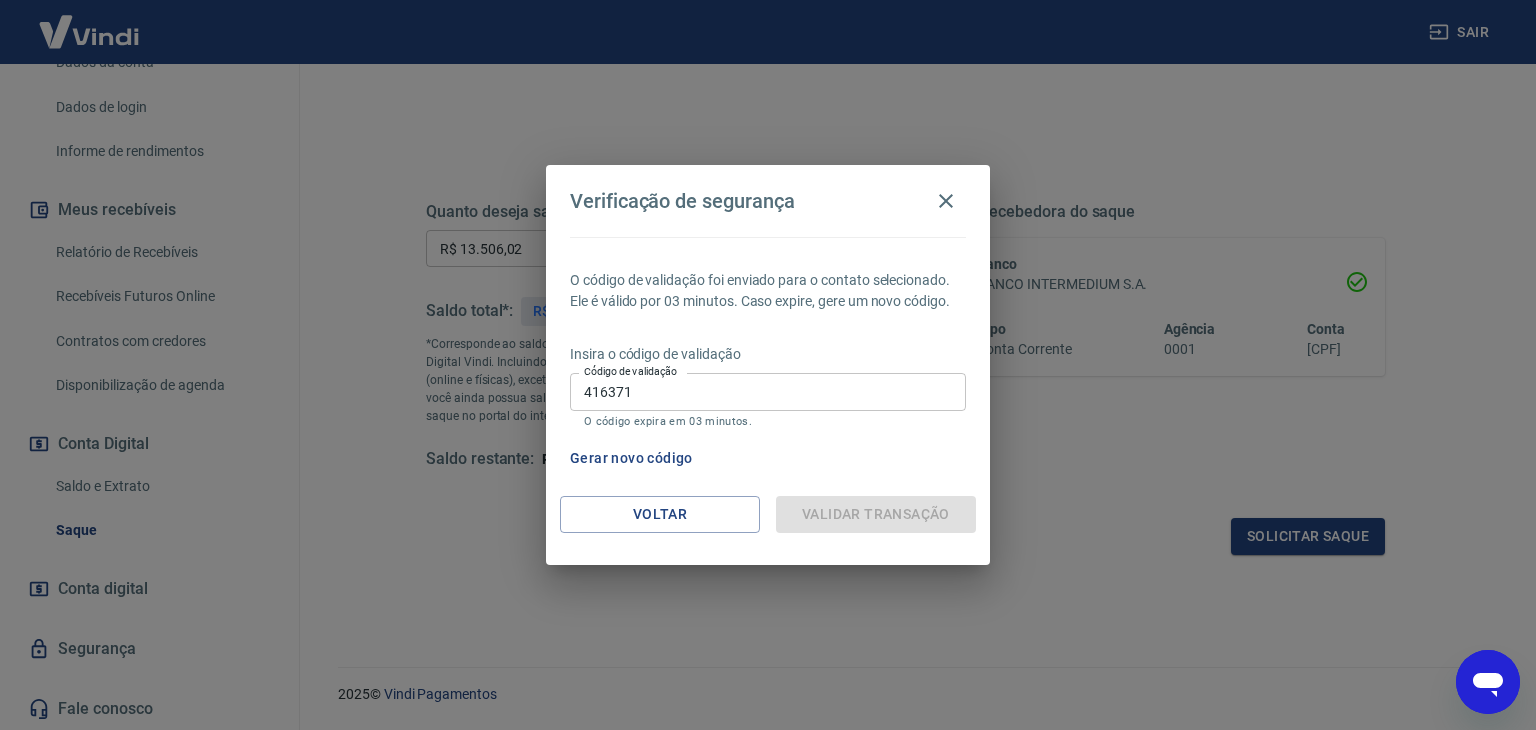 click on "Validar transação" at bounding box center (876, 514) 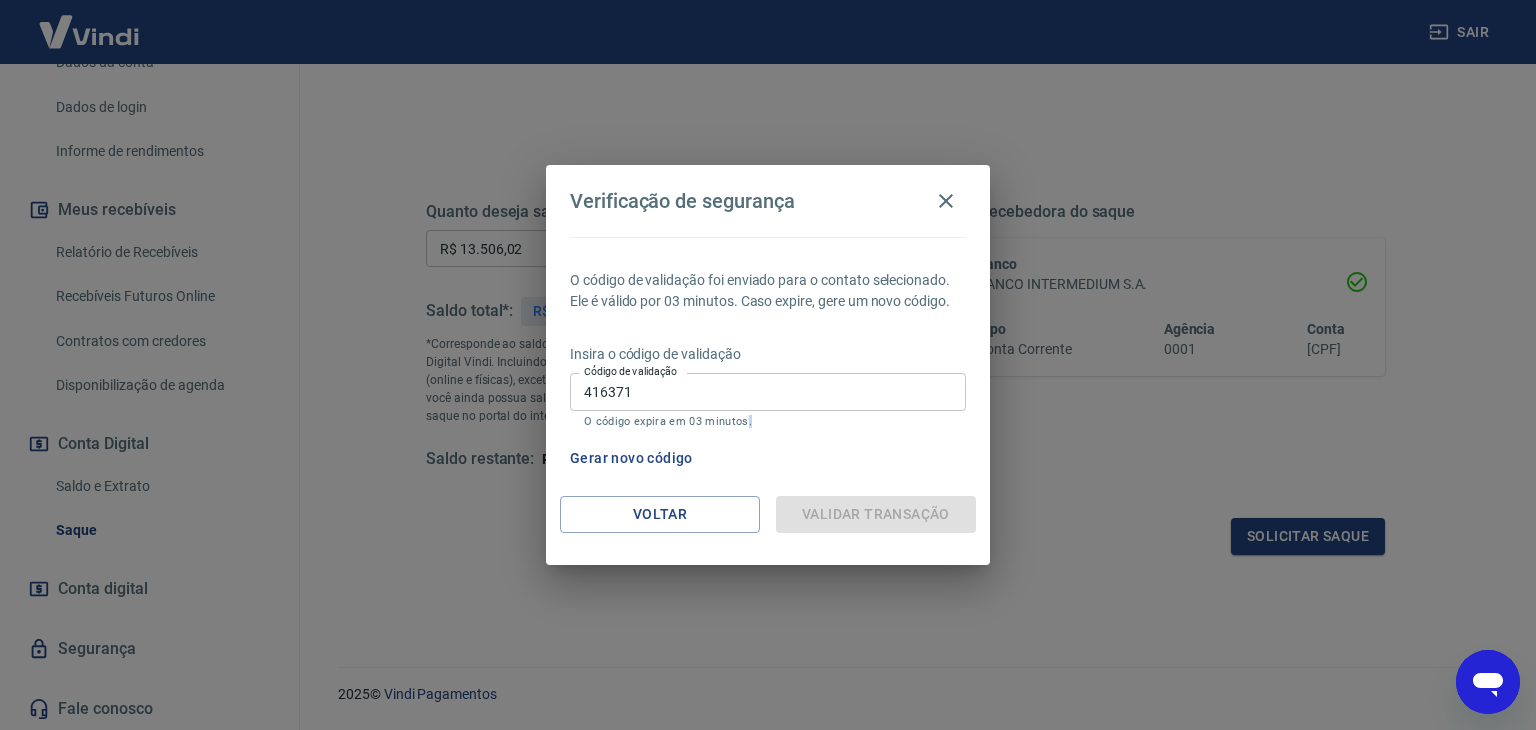 click on "Validar transação" at bounding box center [876, 514] 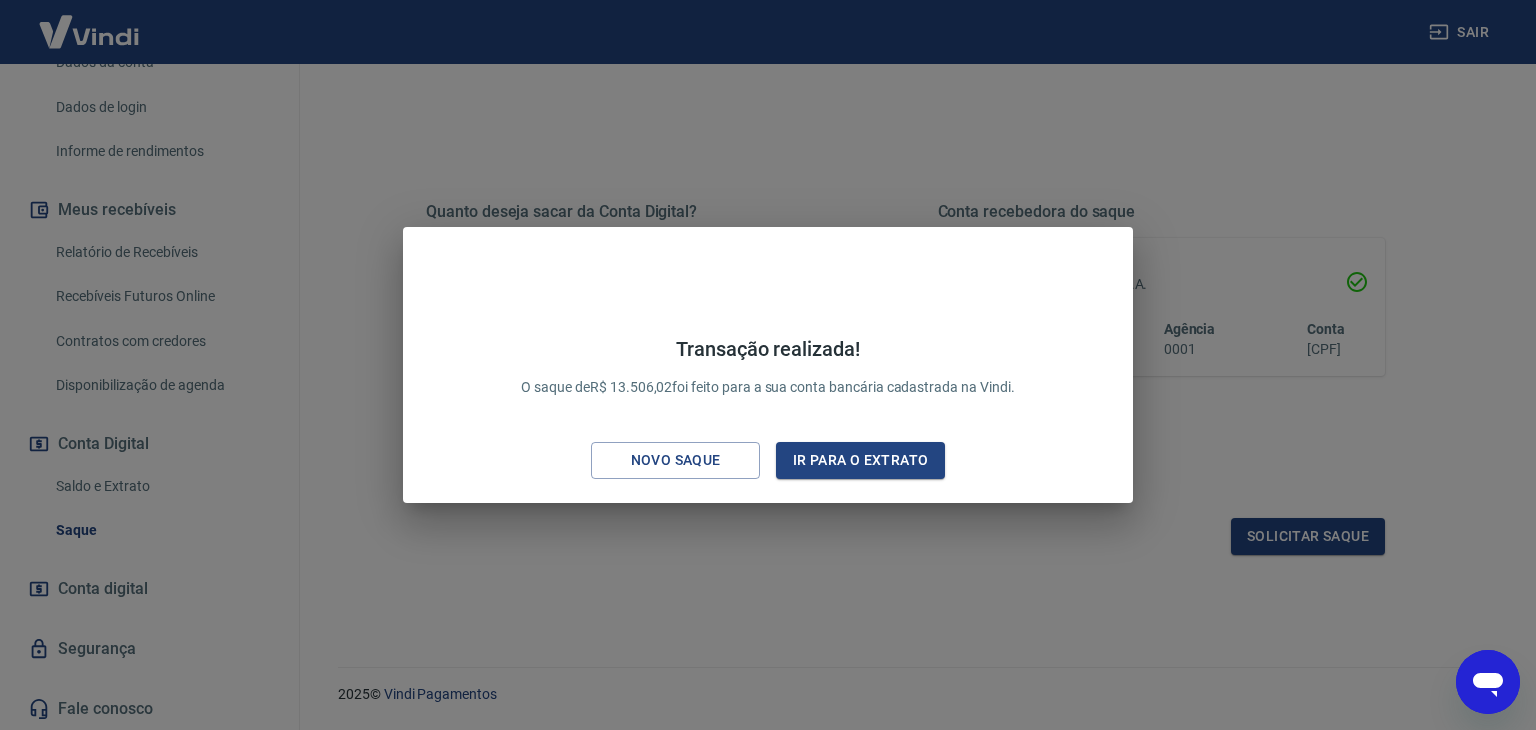 click on "Transação realizada! O saque de R$ 13.506,02 foi feito para a sua conta bancária cadastrada na Vindi. Novo saque Ir para o extrato" at bounding box center (768, 365) 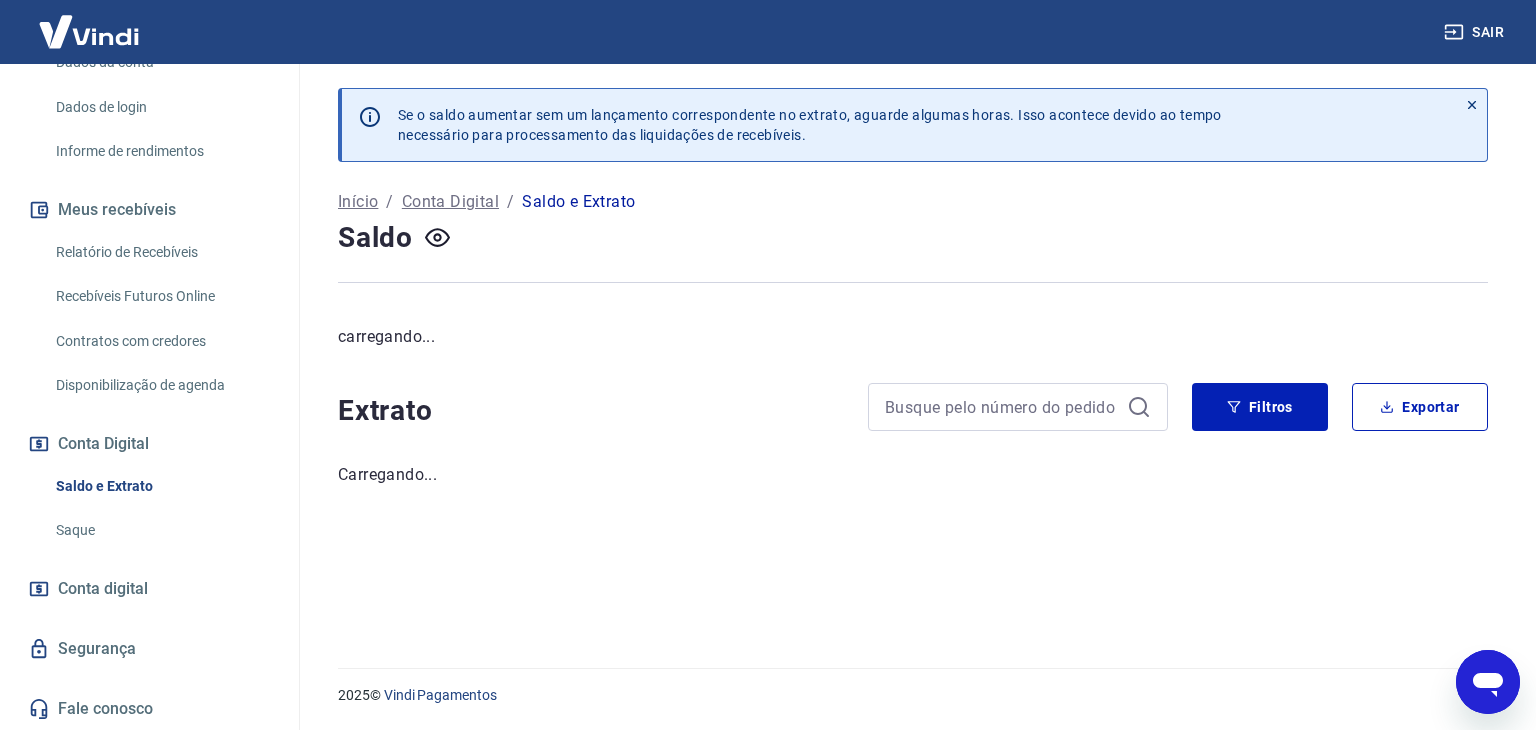 scroll, scrollTop: 0, scrollLeft: 0, axis: both 